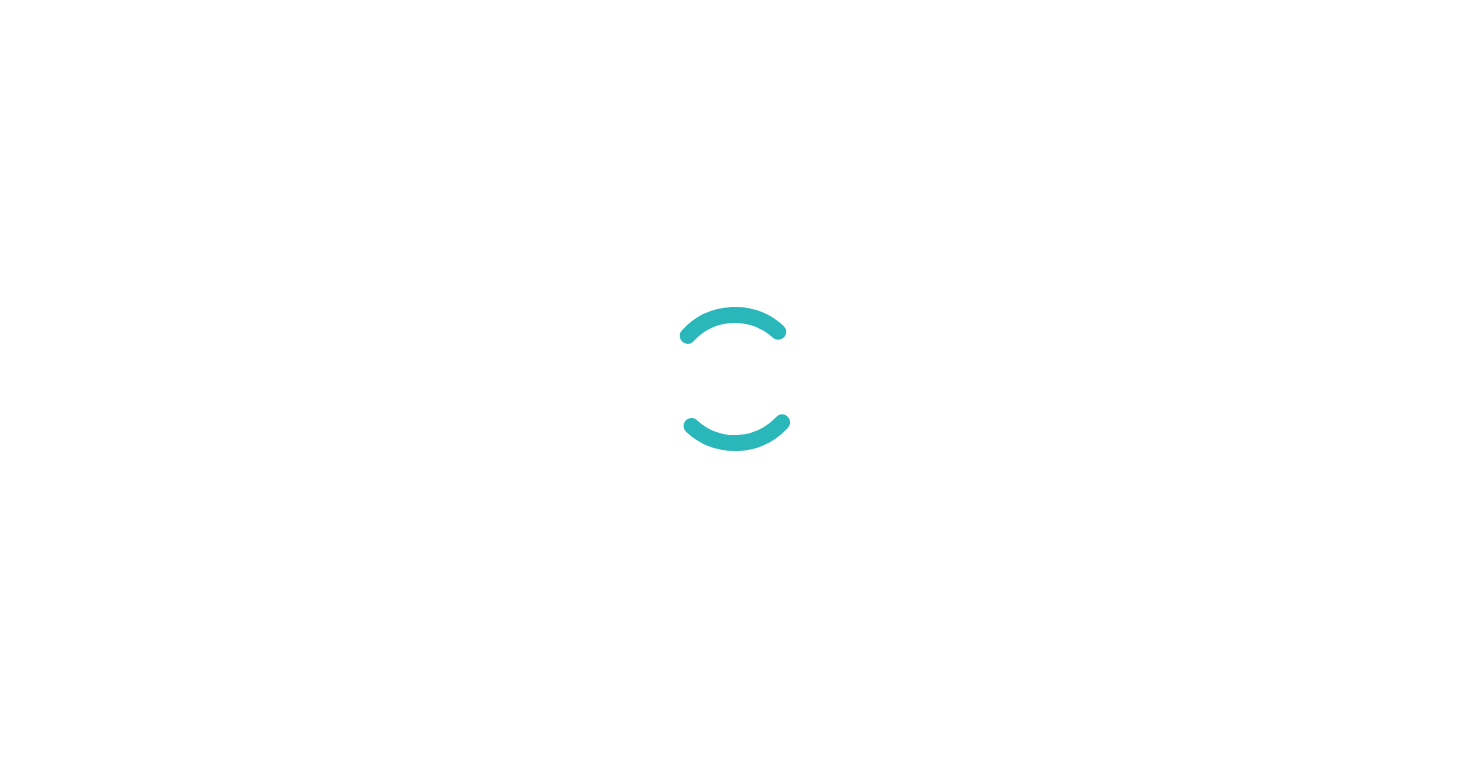 scroll, scrollTop: 0, scrollLeft: 0, axis: both 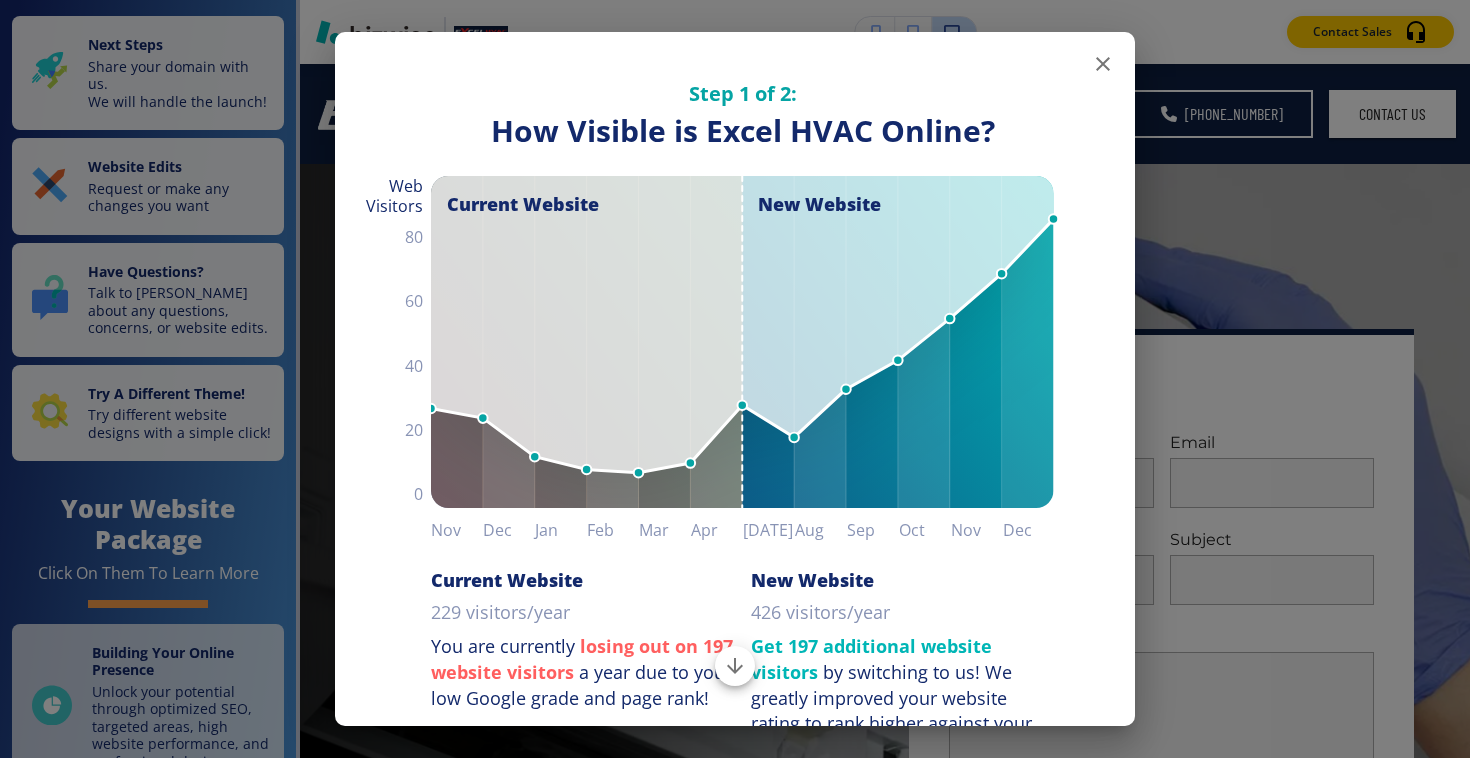 click 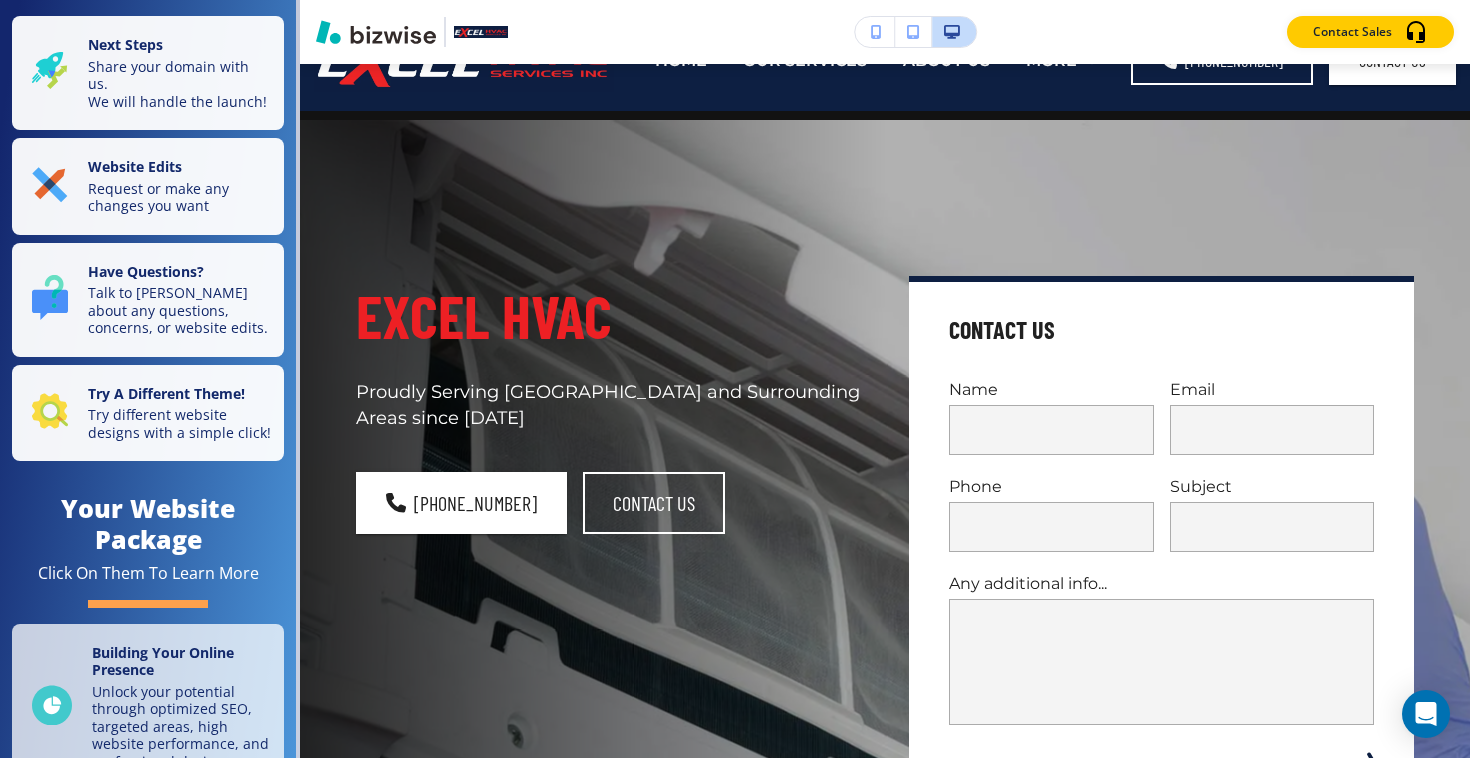 scroll, scrollTop: 0, scrollLeft: 0, axis: both 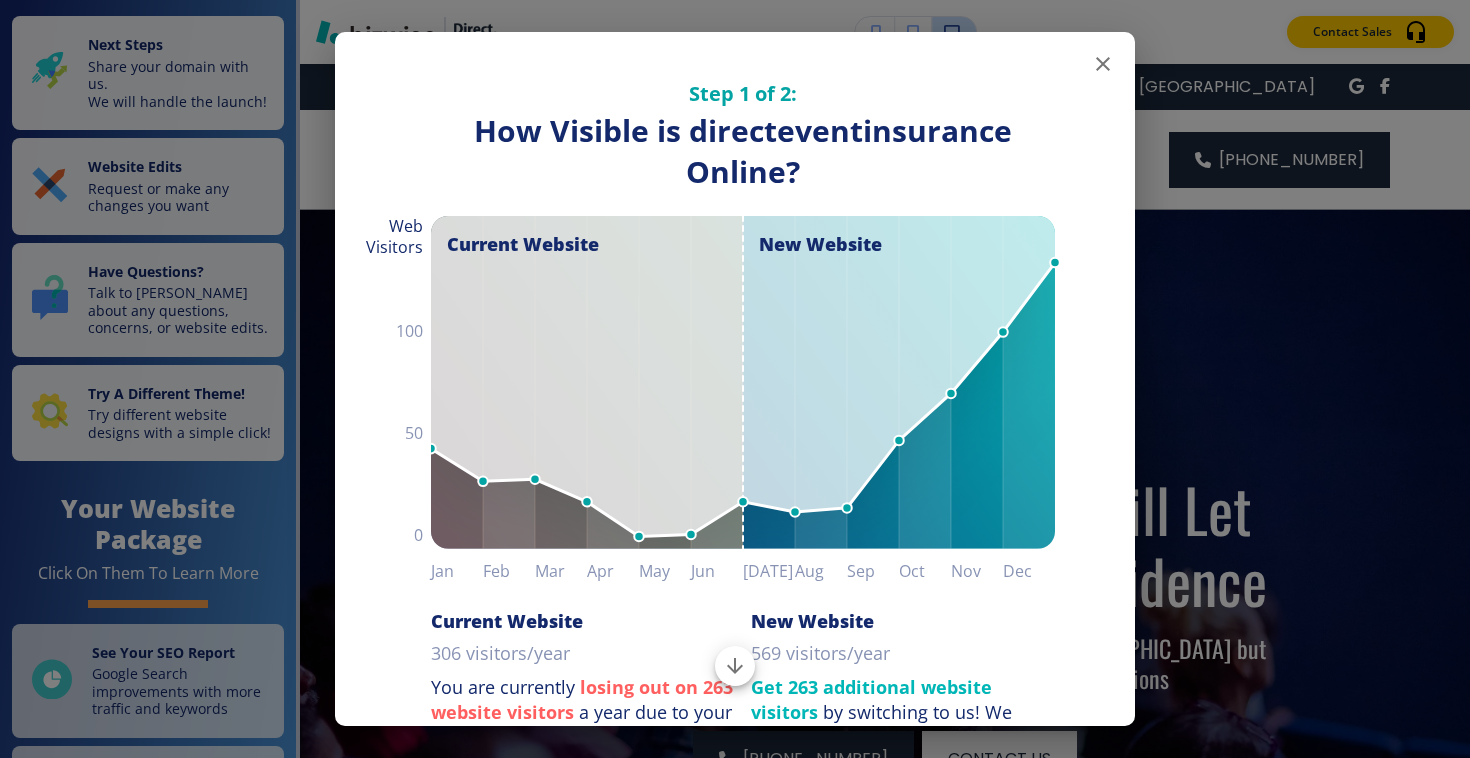 click 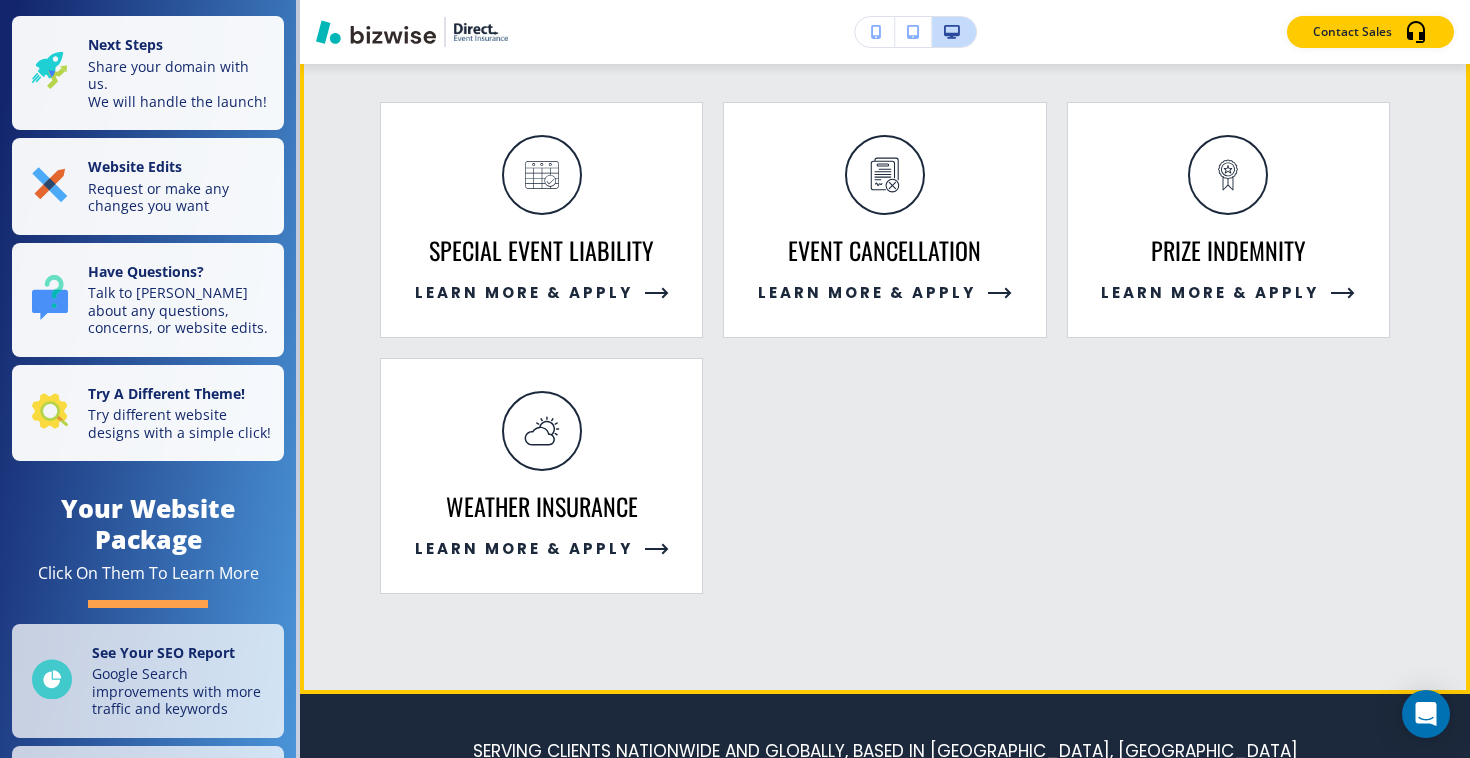 scroll, scrollTop: 1161, scrollLeft: 0, axis: vertical 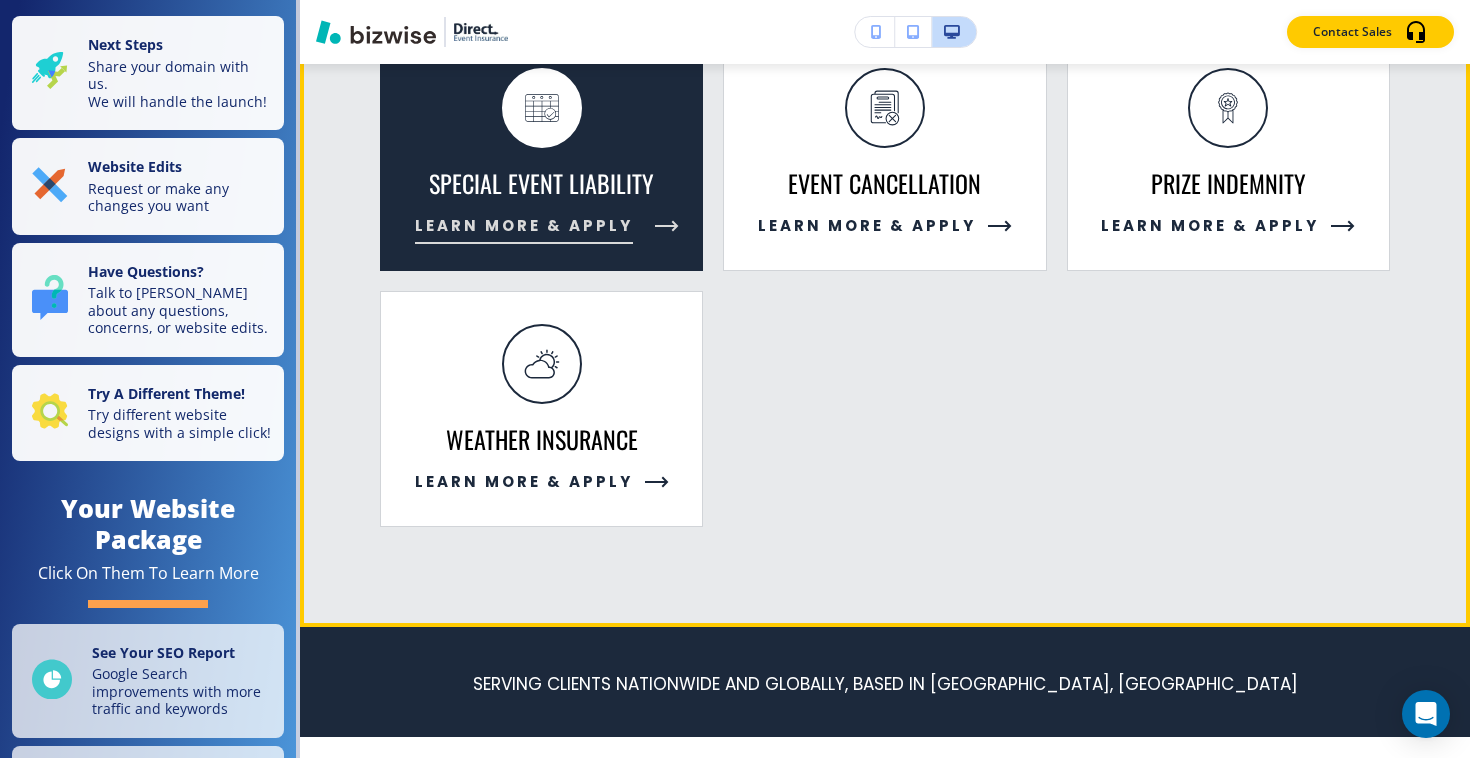 click on "SPECIAL EVENT LIABILITY Learn more & apply" at bounding box center [542, 203] 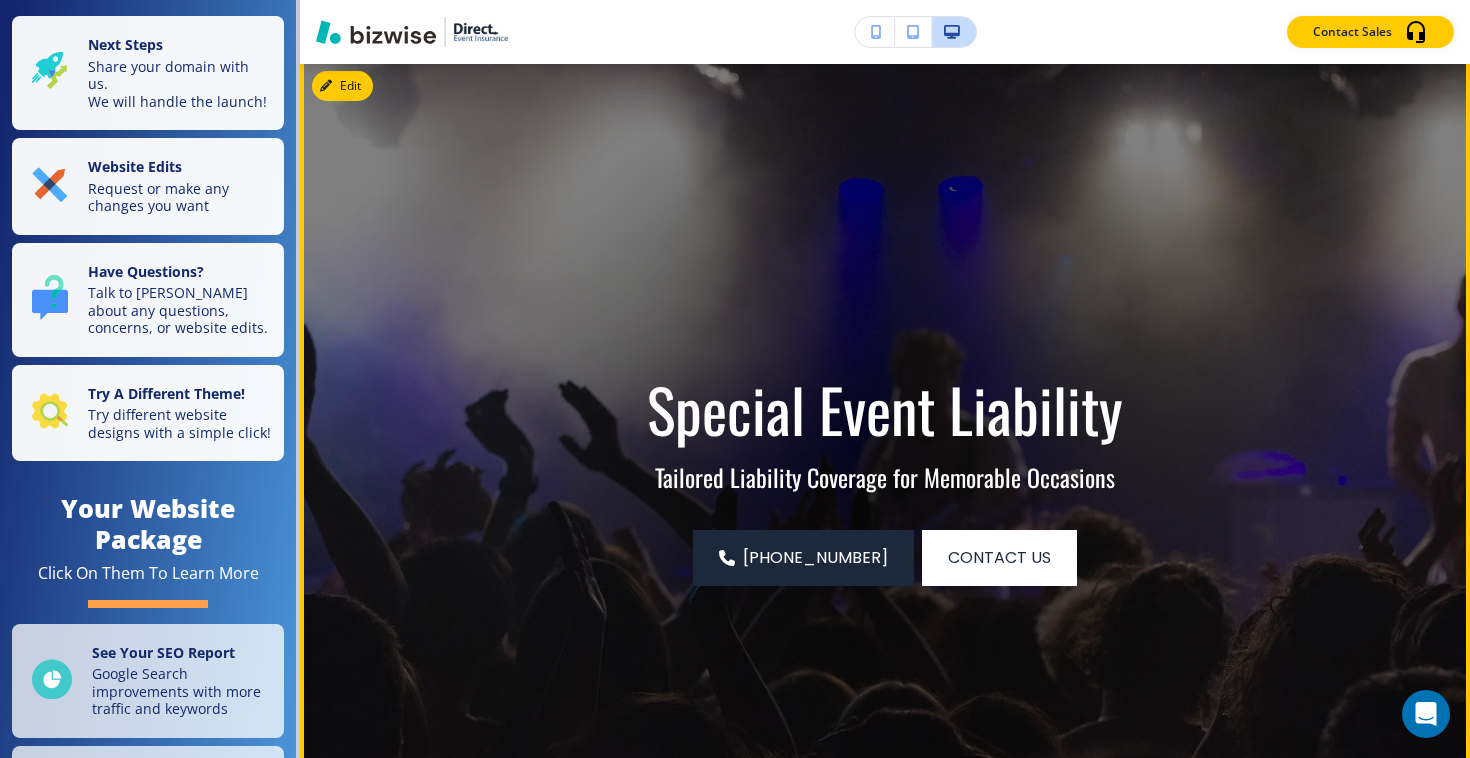 scroll, scrollTop: 0, scrollLeft: 0, axis: both 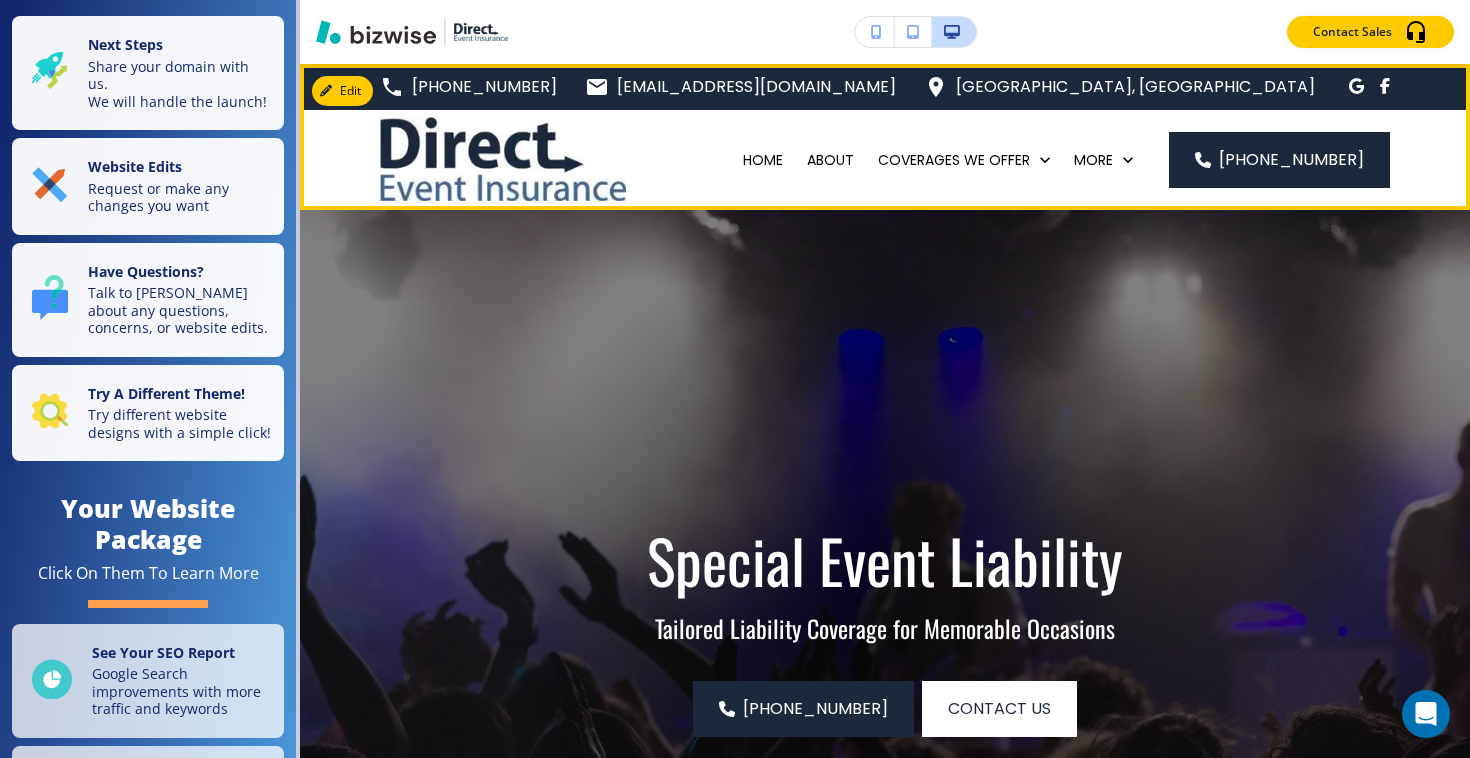 click at bounding box center [503, 159] 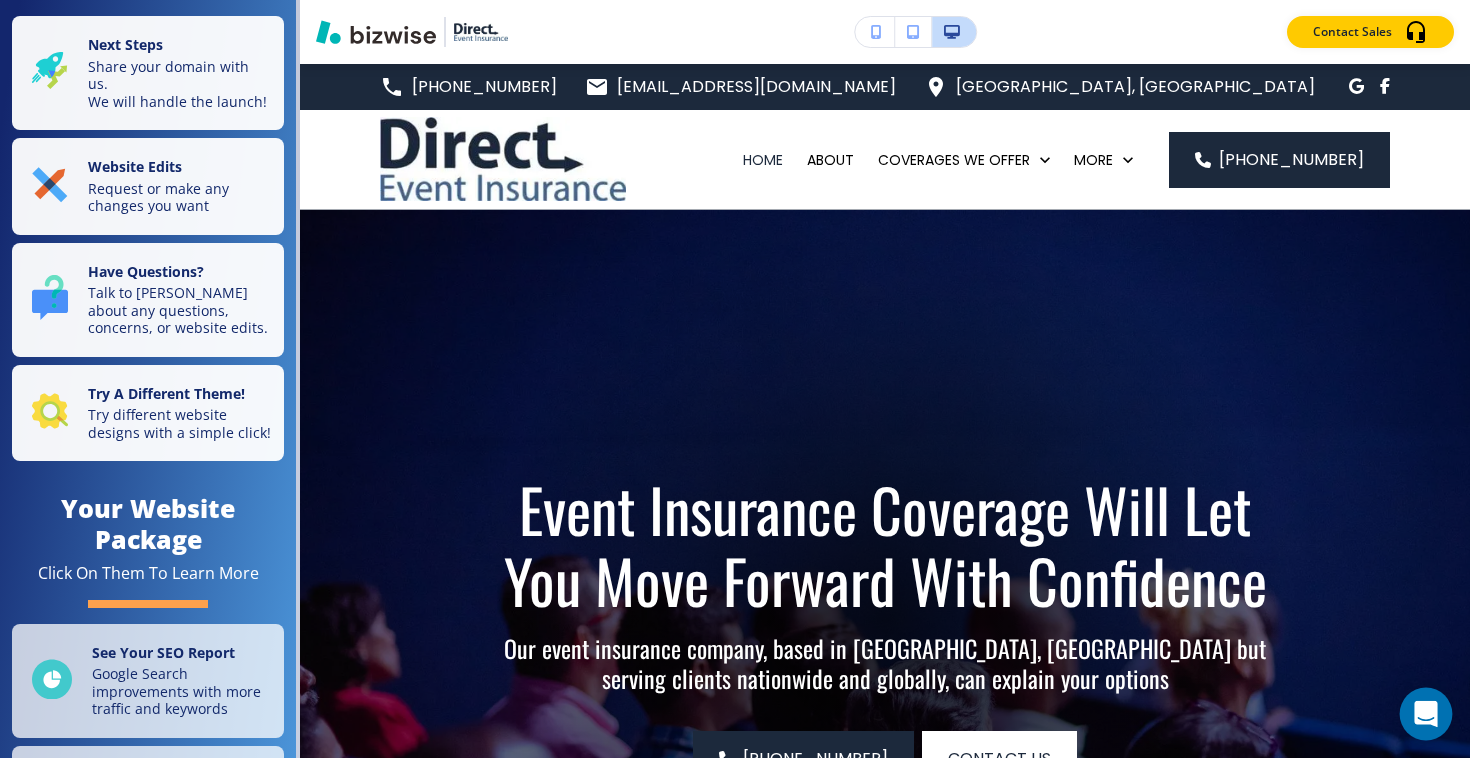 click 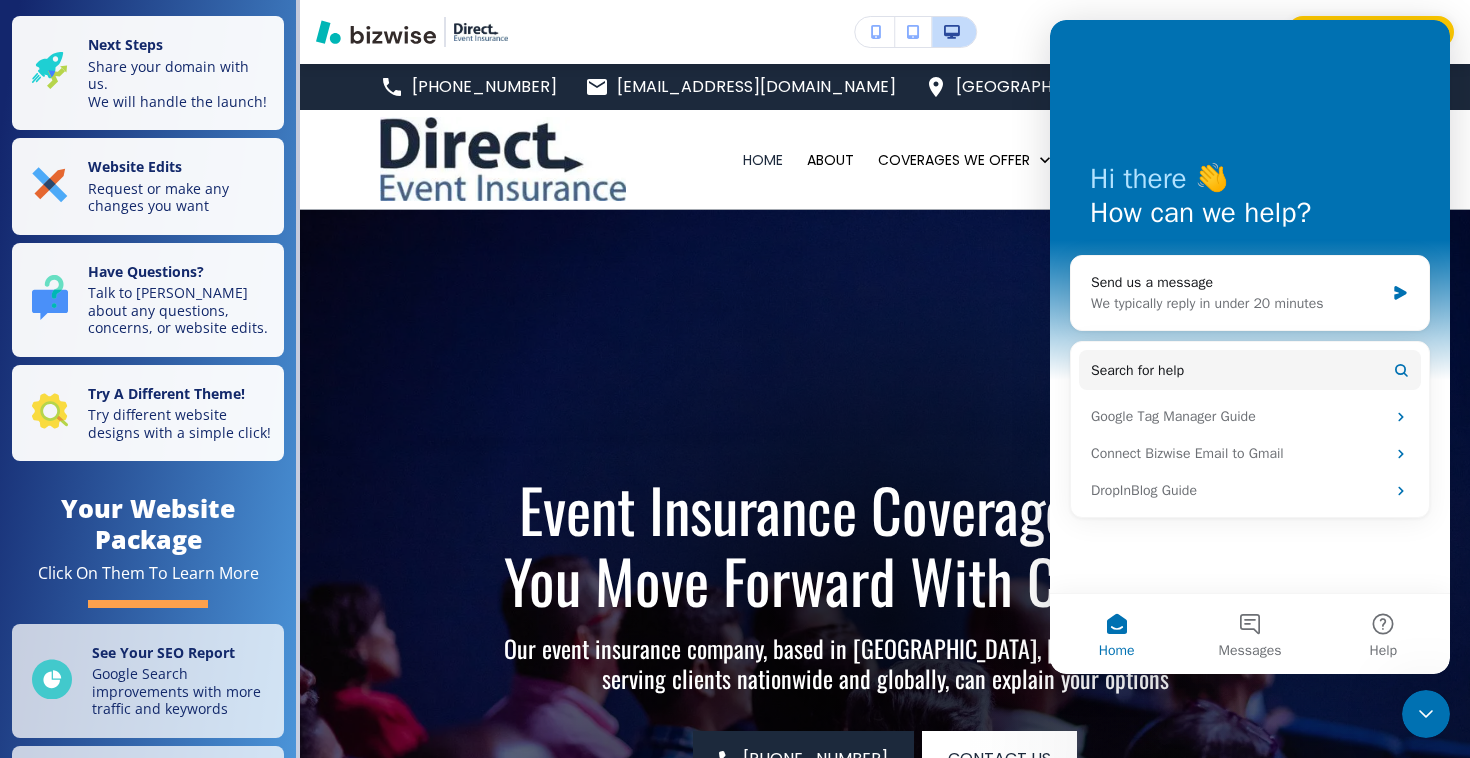 scroll, scrollTop: 0, scrollLeft: 0, axis: both 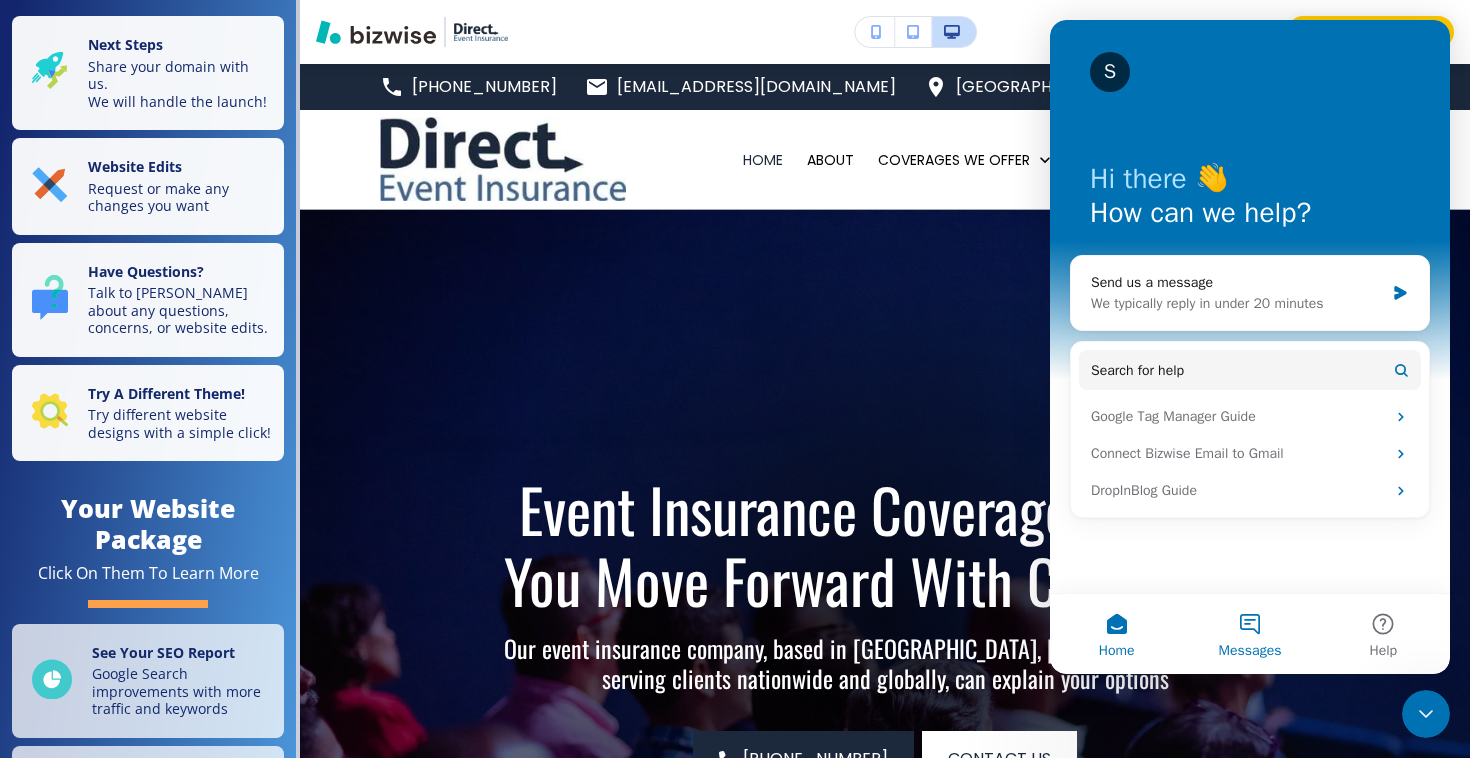 click on "Messages" at bounding box center [1249, 634] 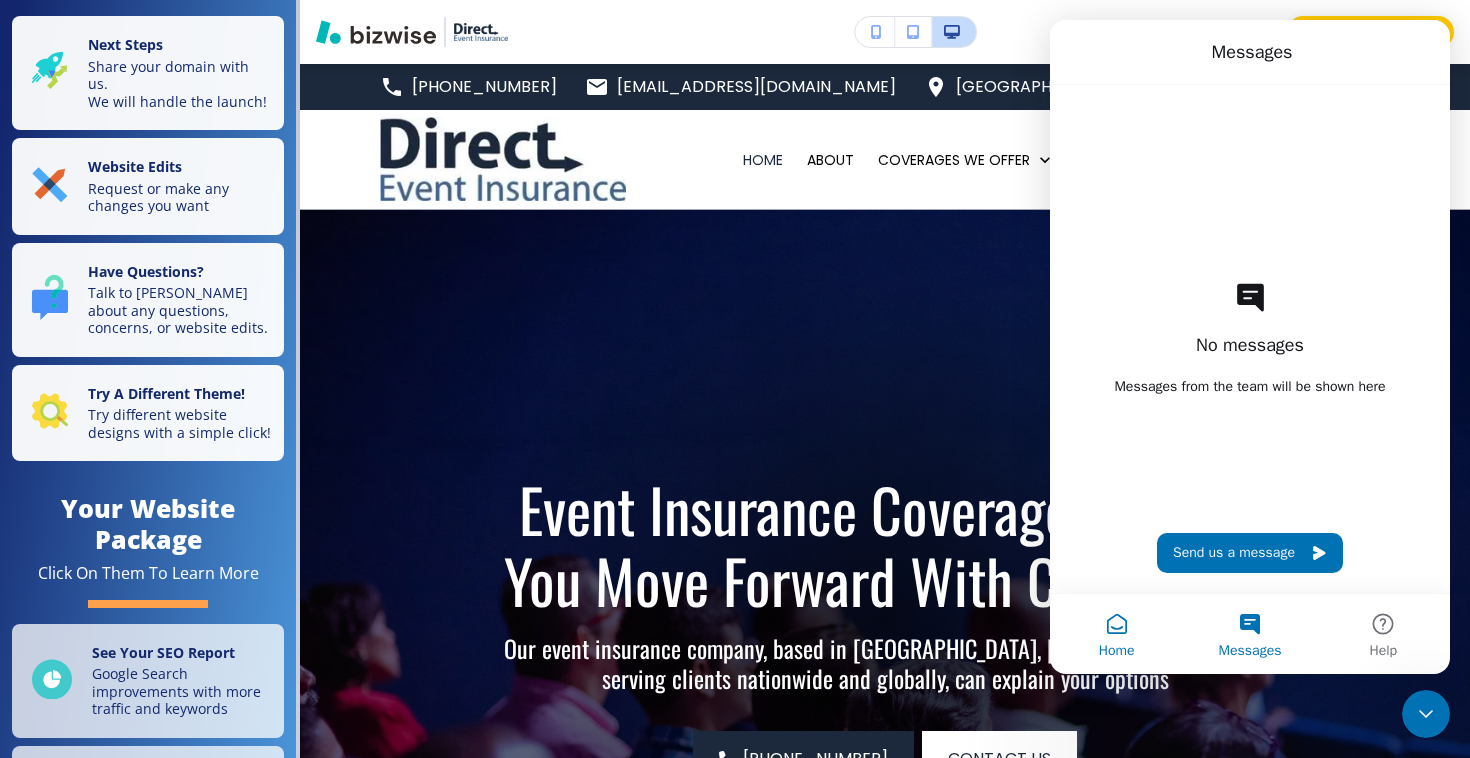 click on "Home" at bounding box center (1117, 651) 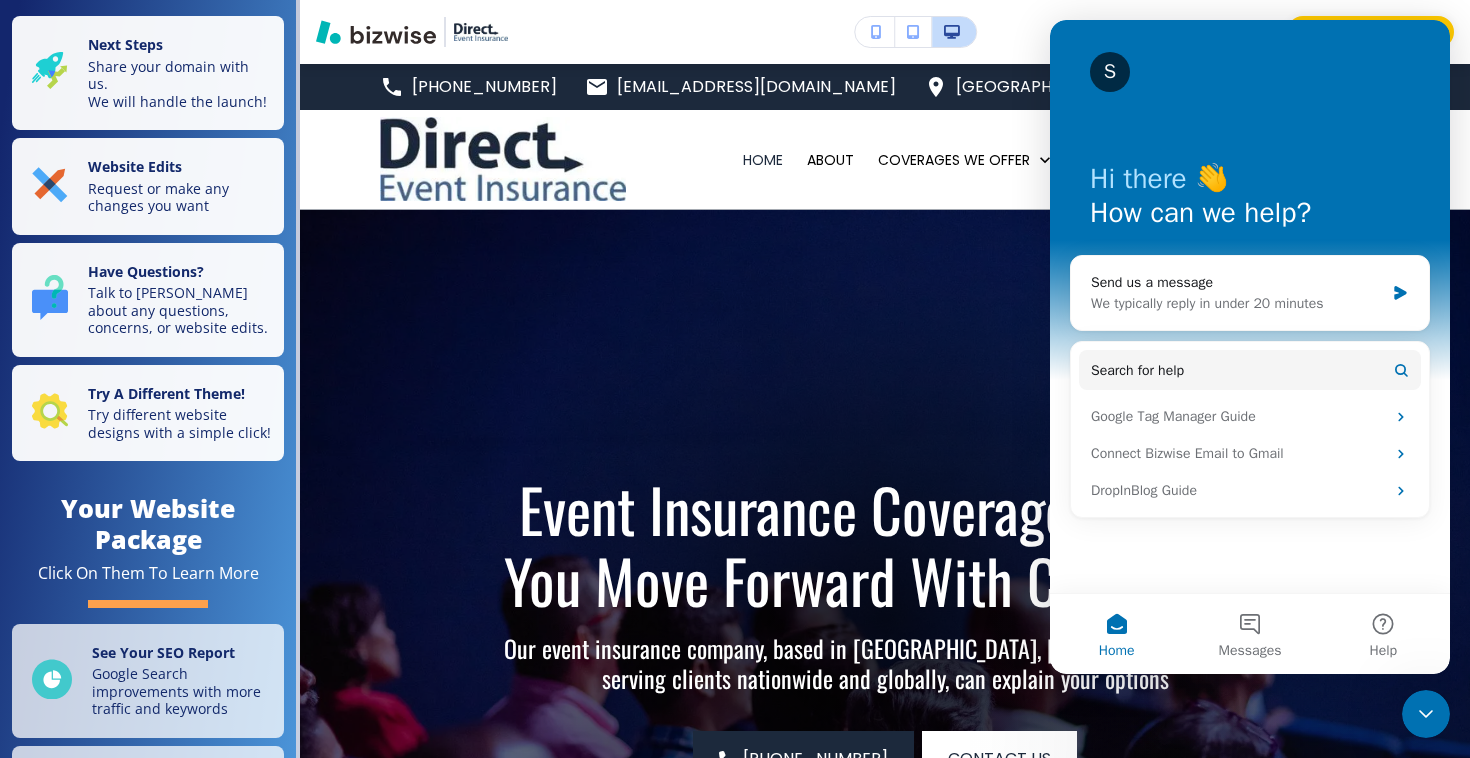 click on "S" at bounding box center (1110, 72) 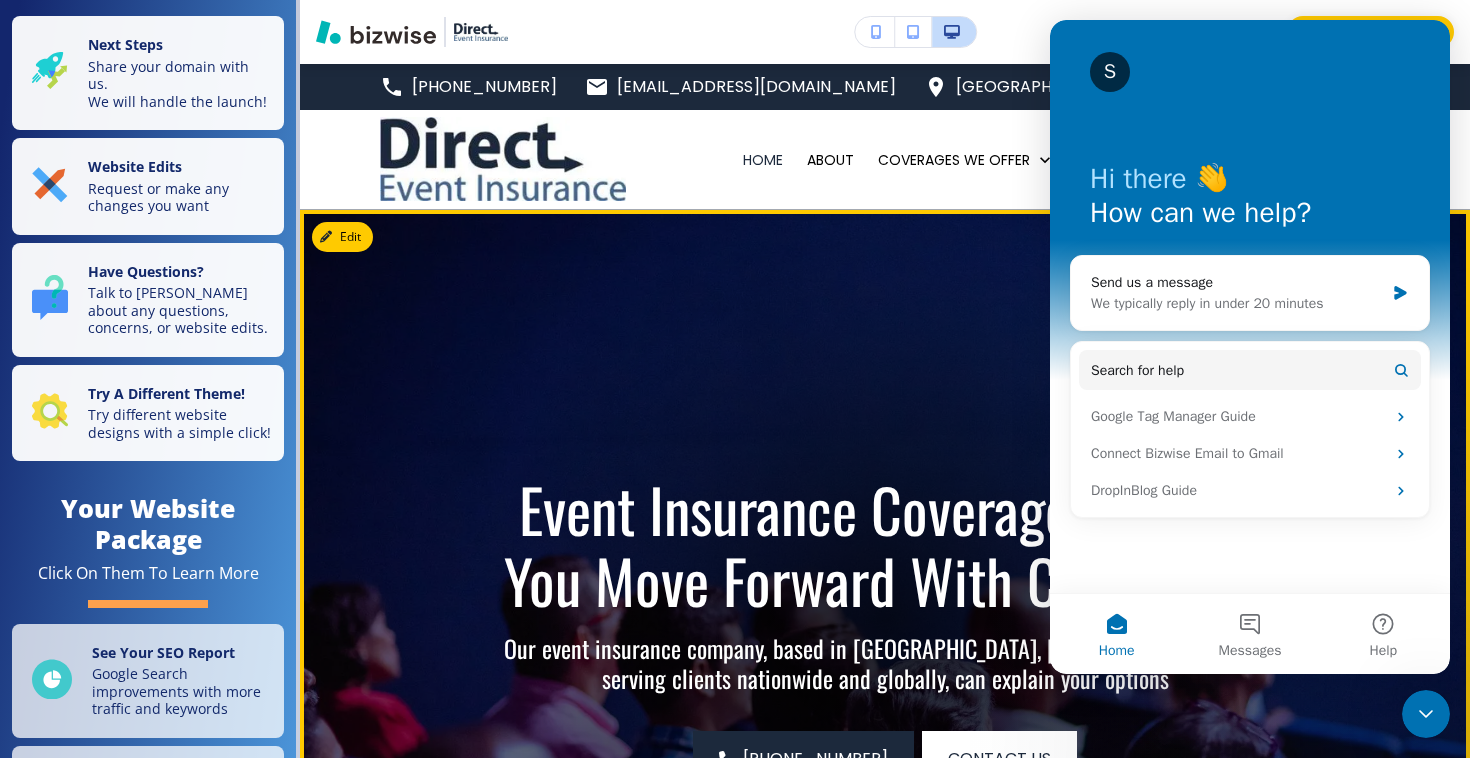 click at bounding box center [885, 620] 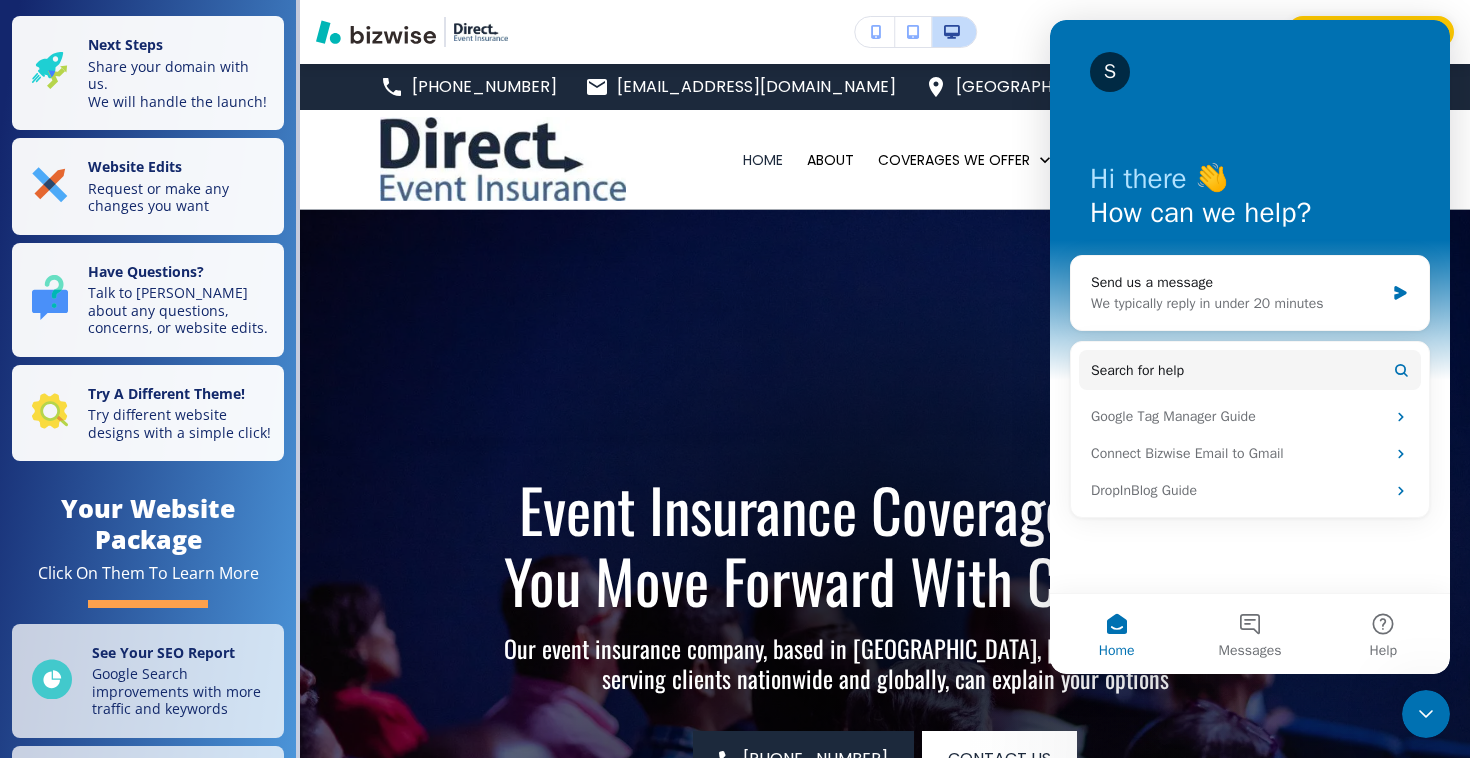 click 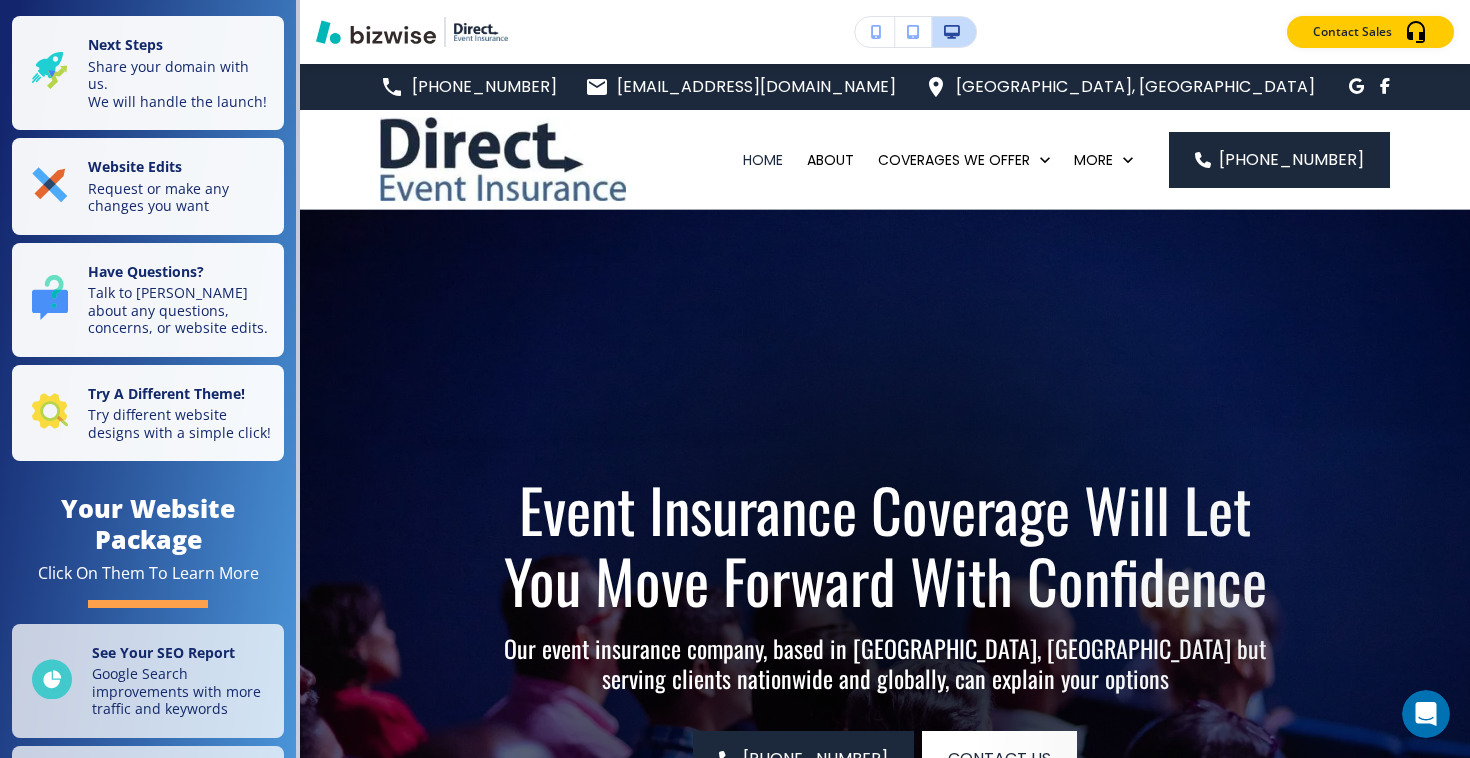scroll, scrollTop: 0, scrollLeft: 0, axis: both 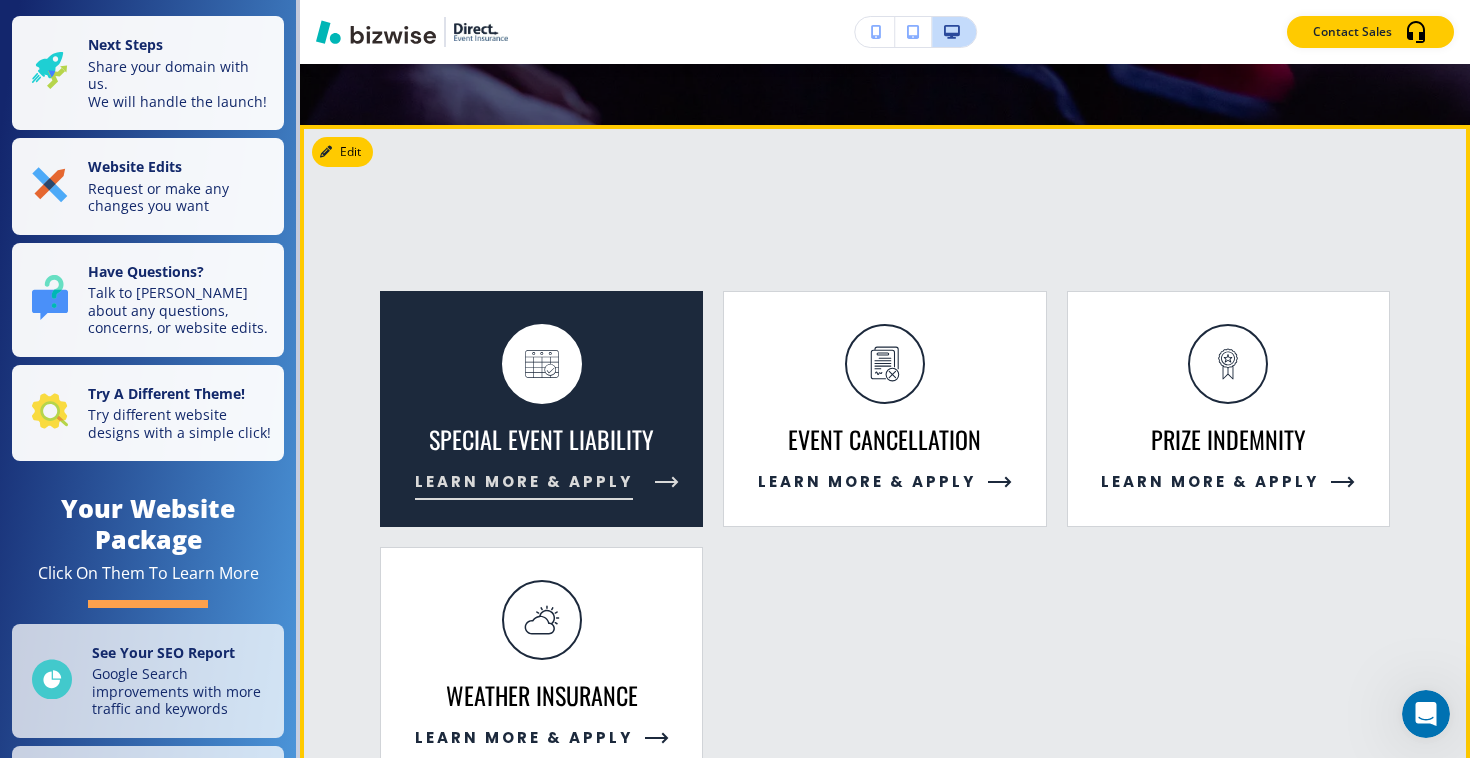 click on "SPECIAL EVENT LIABILITY" at bounding box center [541, 439] 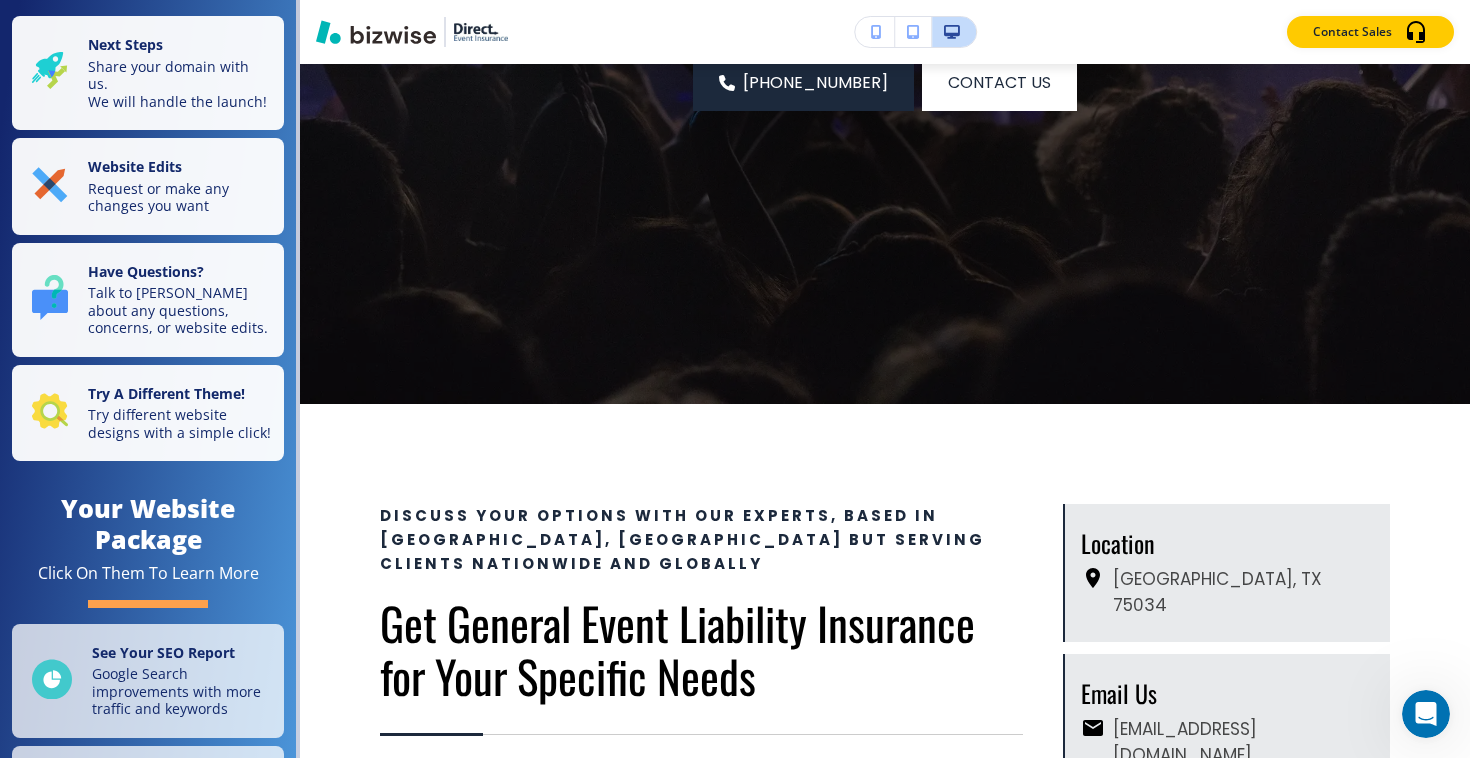 scroll, scrollTop: 0, scrollLeft: 0, axis: both 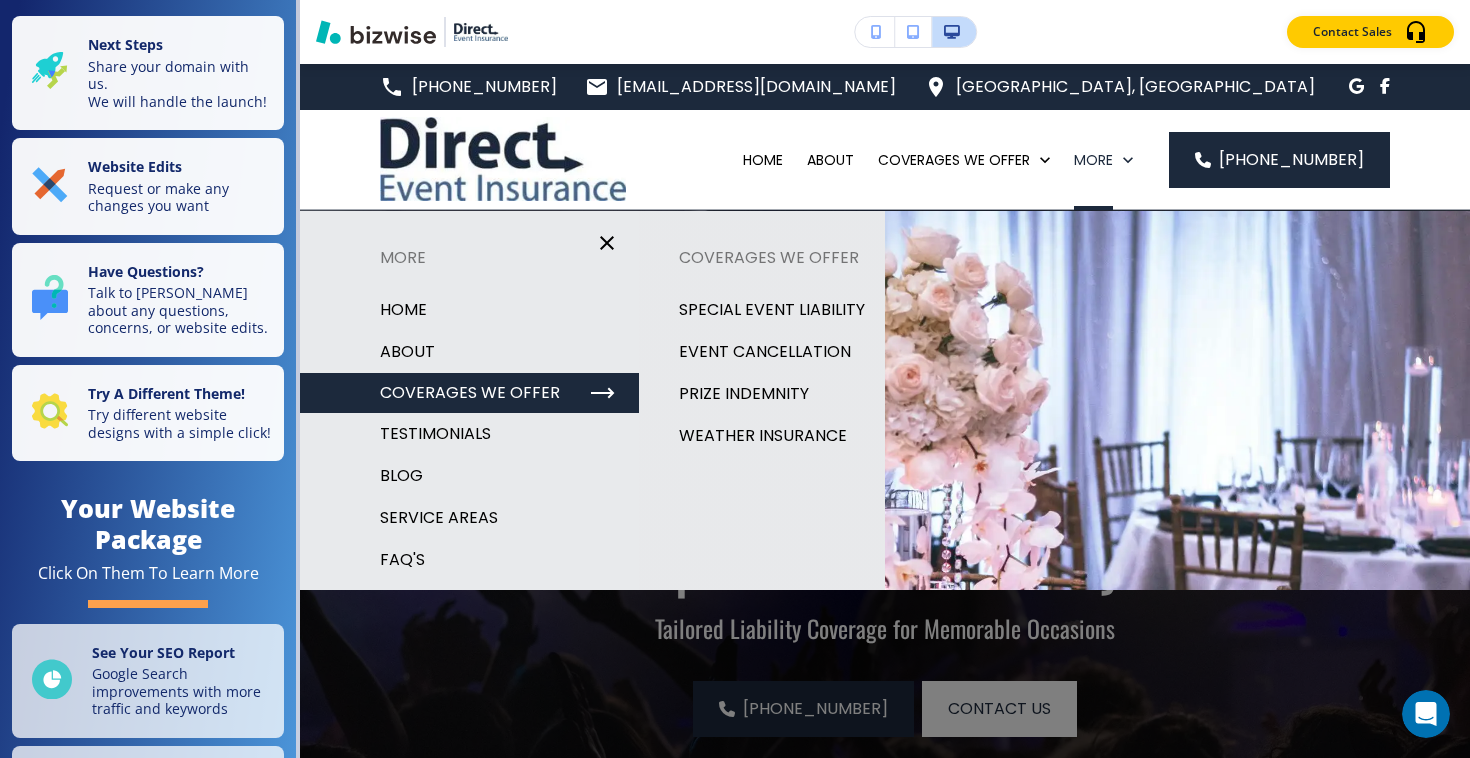 click on "TESTIMONIALS" at bounding box center [435, 434] 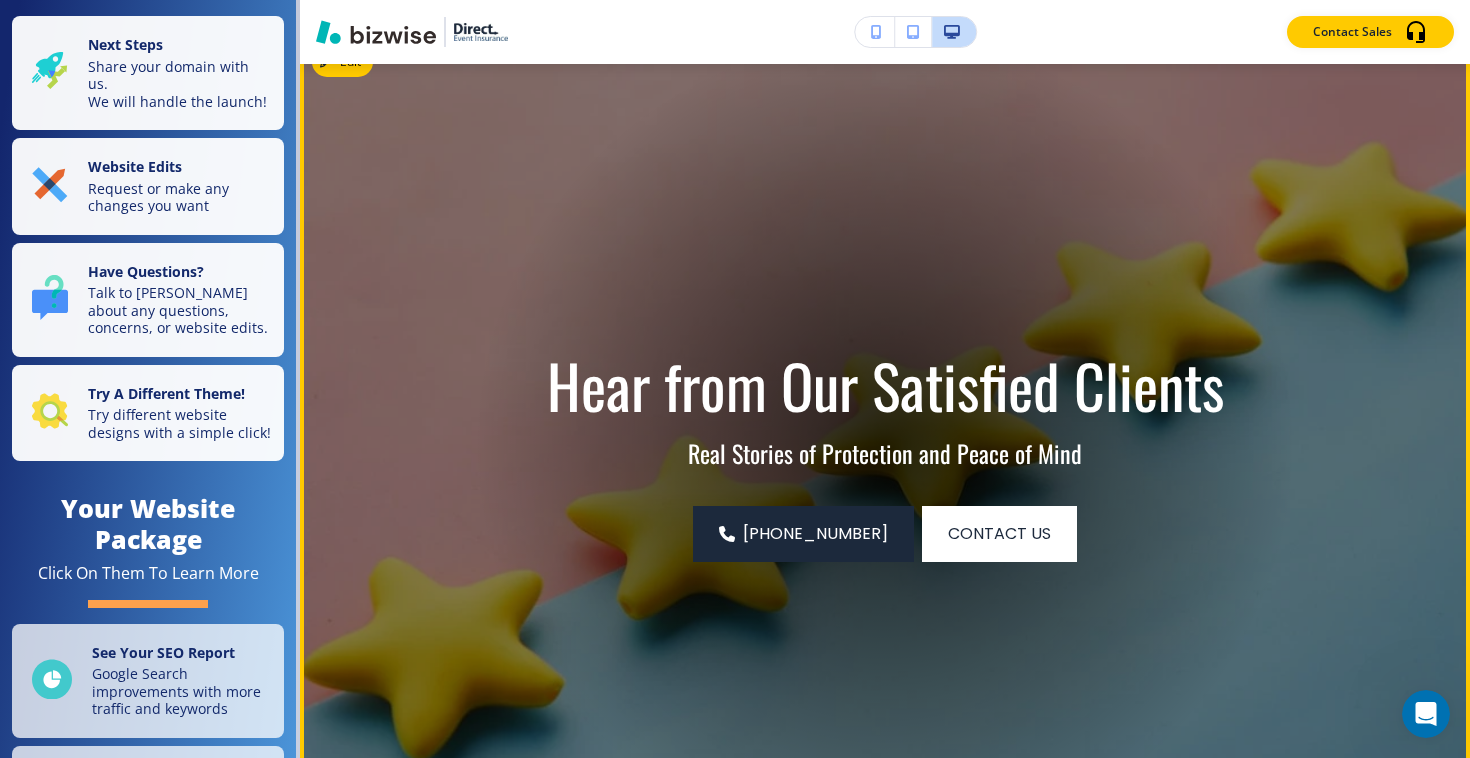 scroll, scrollTop: 0, scrollLeft: 0, axis: both 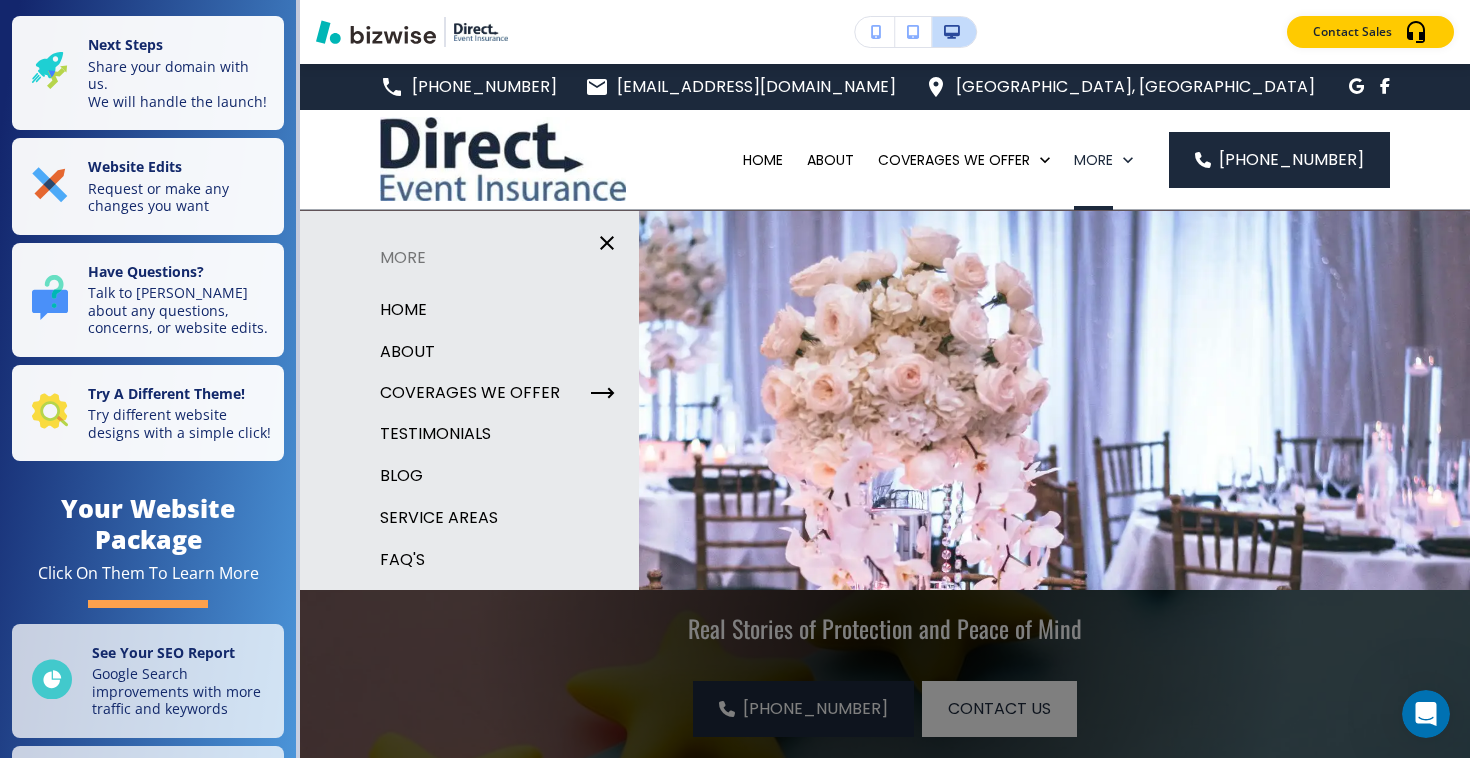 click on "BLOG" at bounding box center [401, 476] 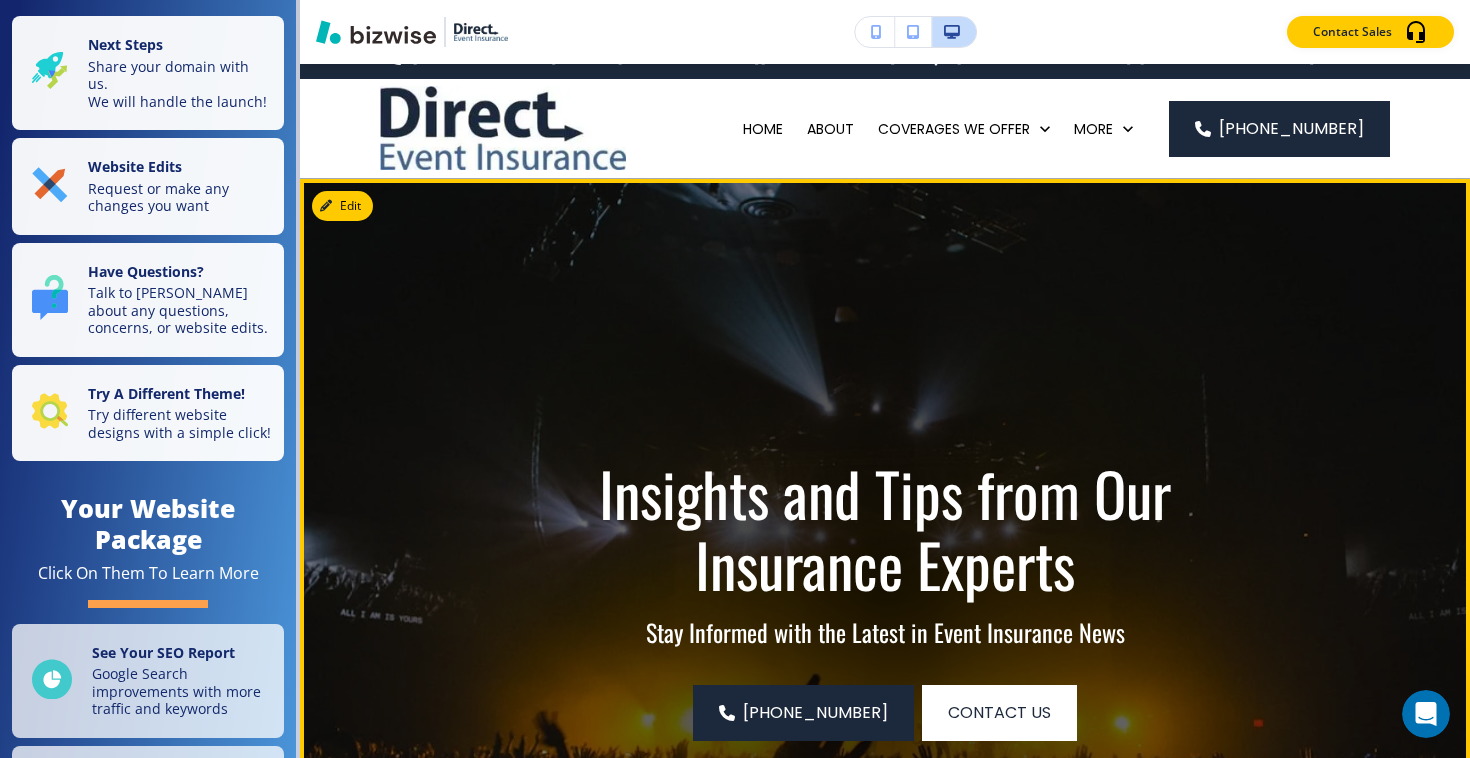 scroll, scrollTop: 0, scrollLeft: 0, axis: both 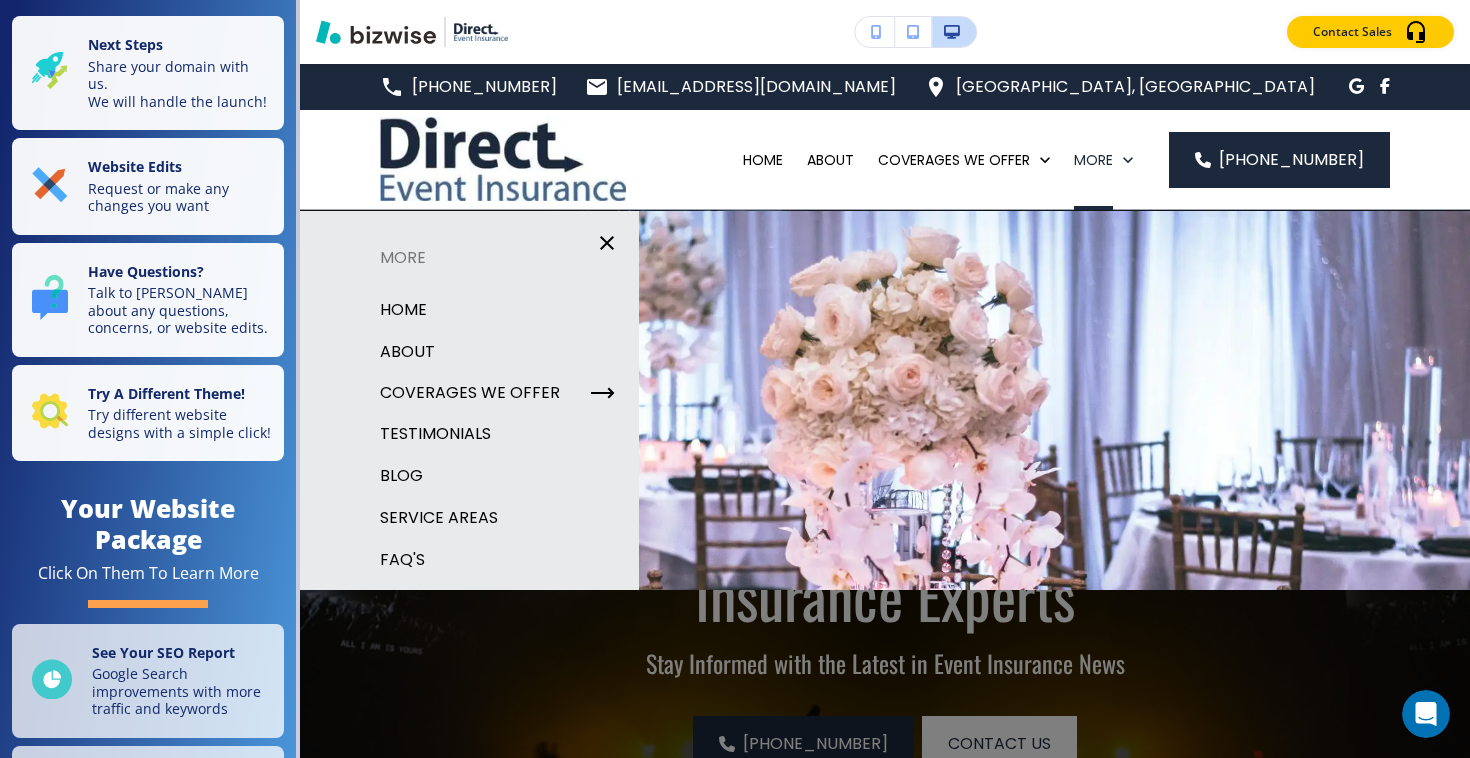 click on "FAQ'S" at bounding box center (402, 560) 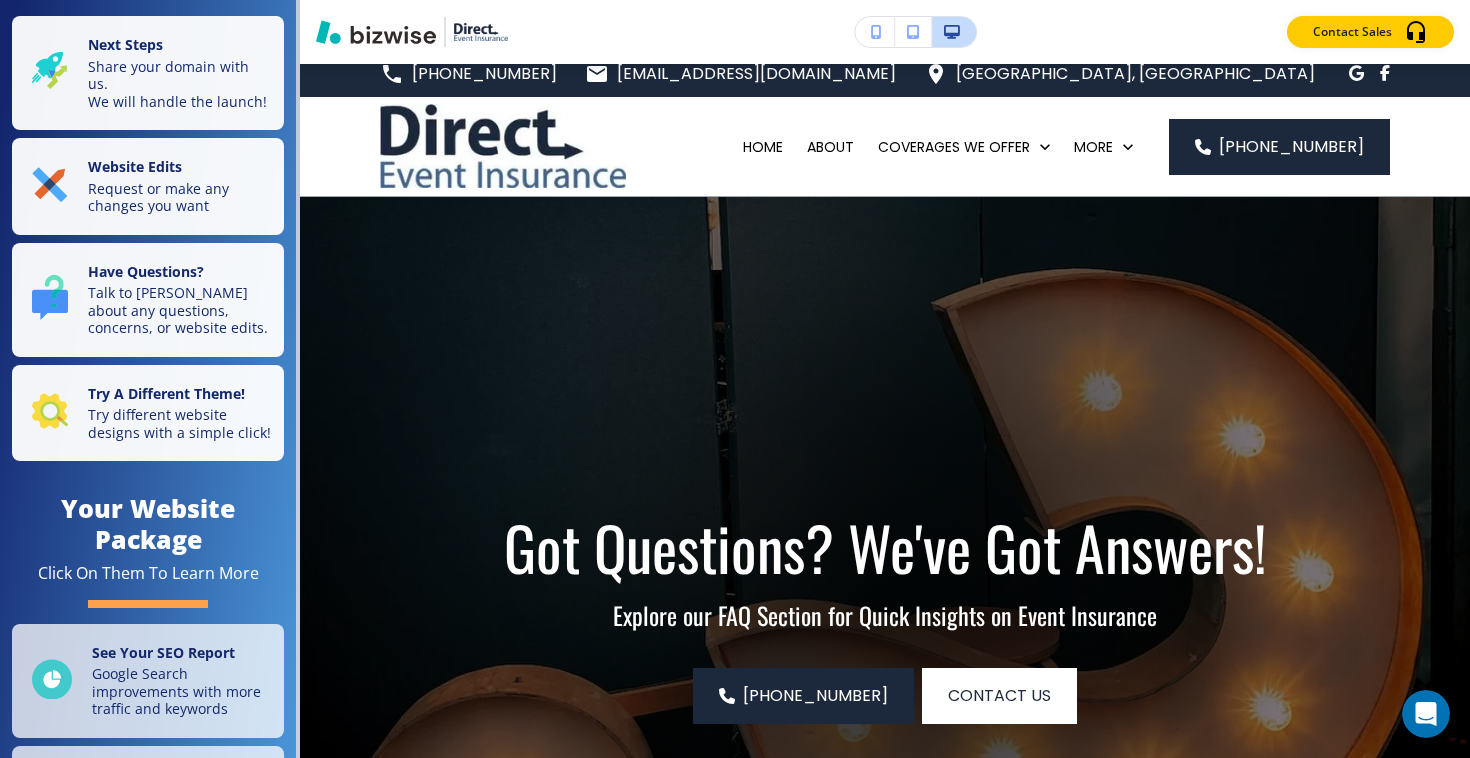 scroll, scrollTop: 0, scrollLeft: 0, axis: both 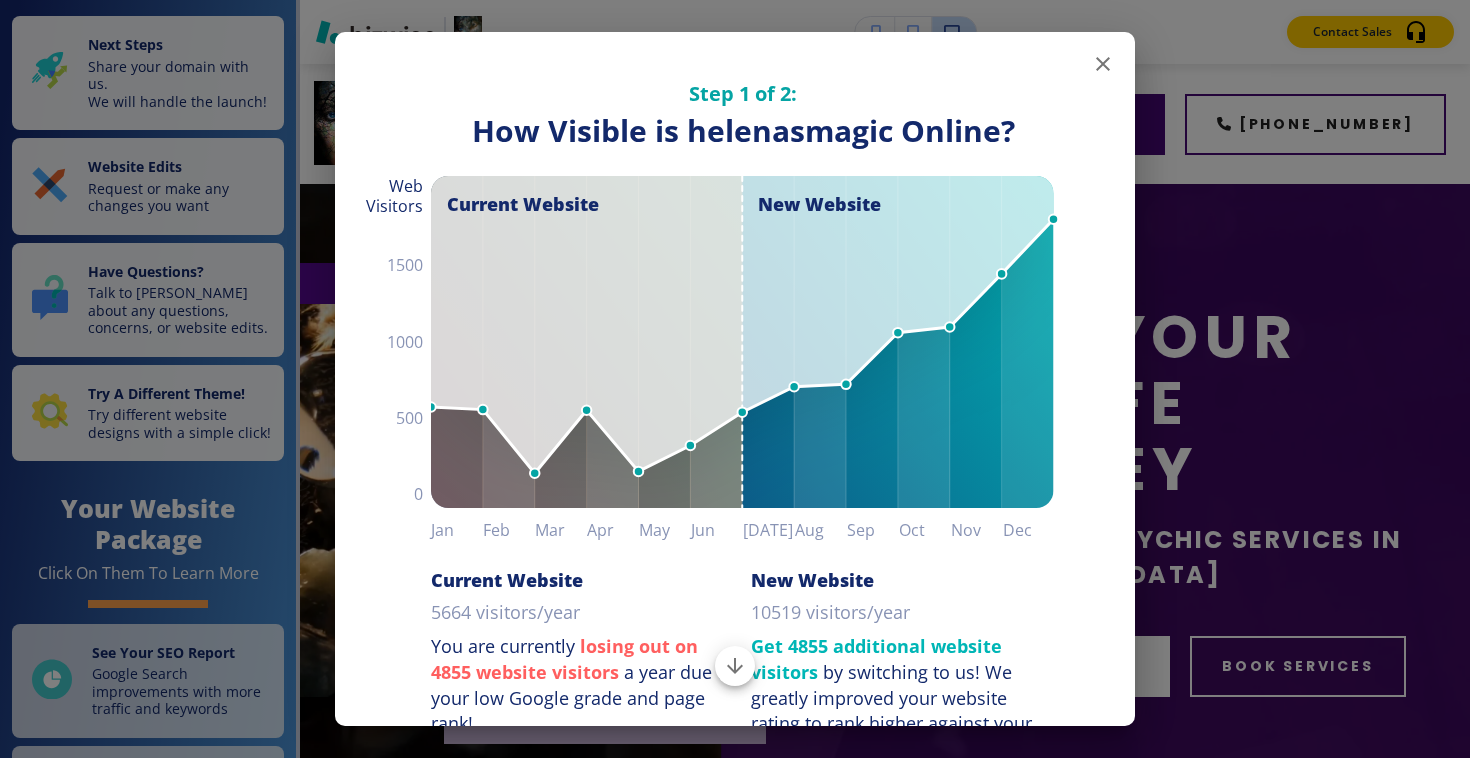 click 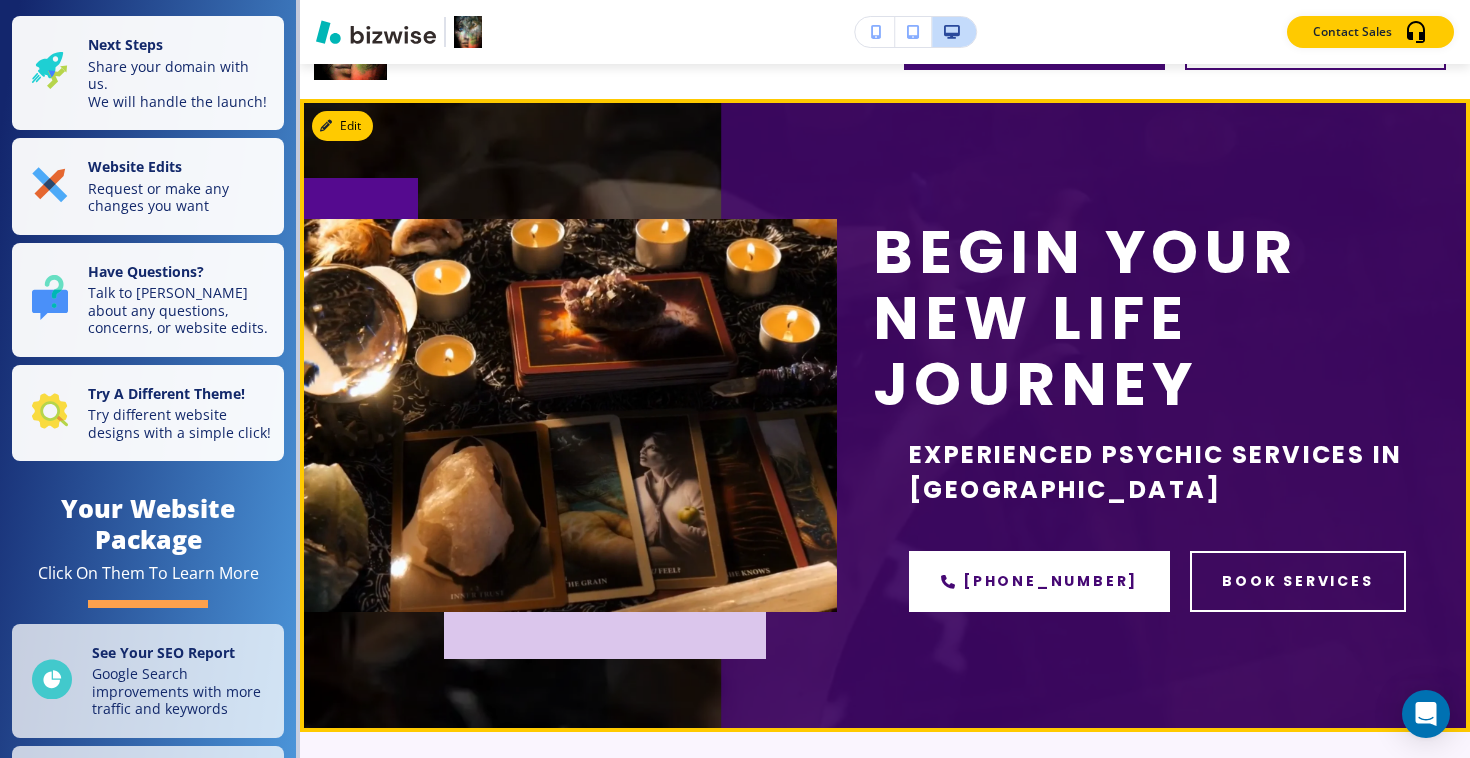 scroll, scrollTop: 95, scrollLeft: 0, axis: vertical 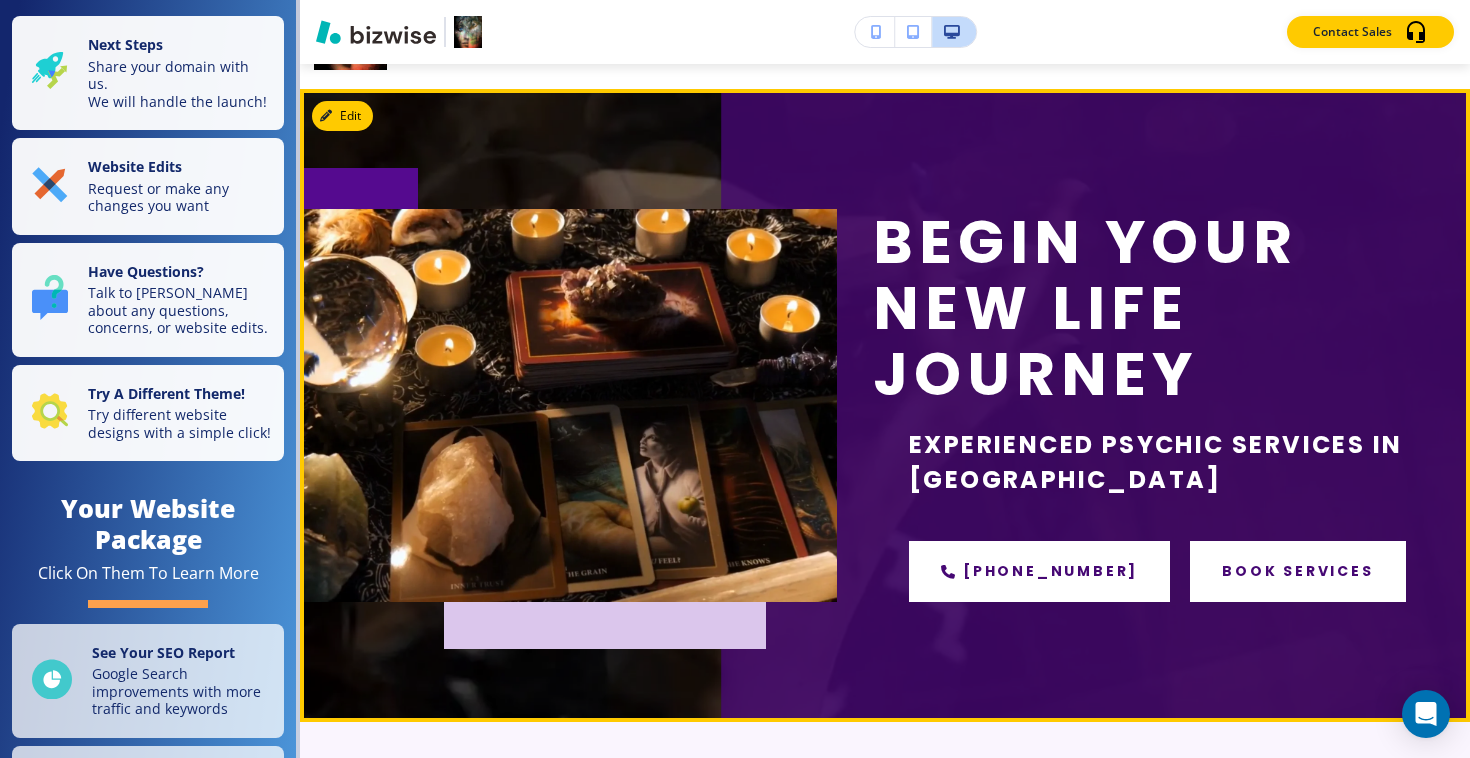 click on "book services" at bounding box center [1297, 571] 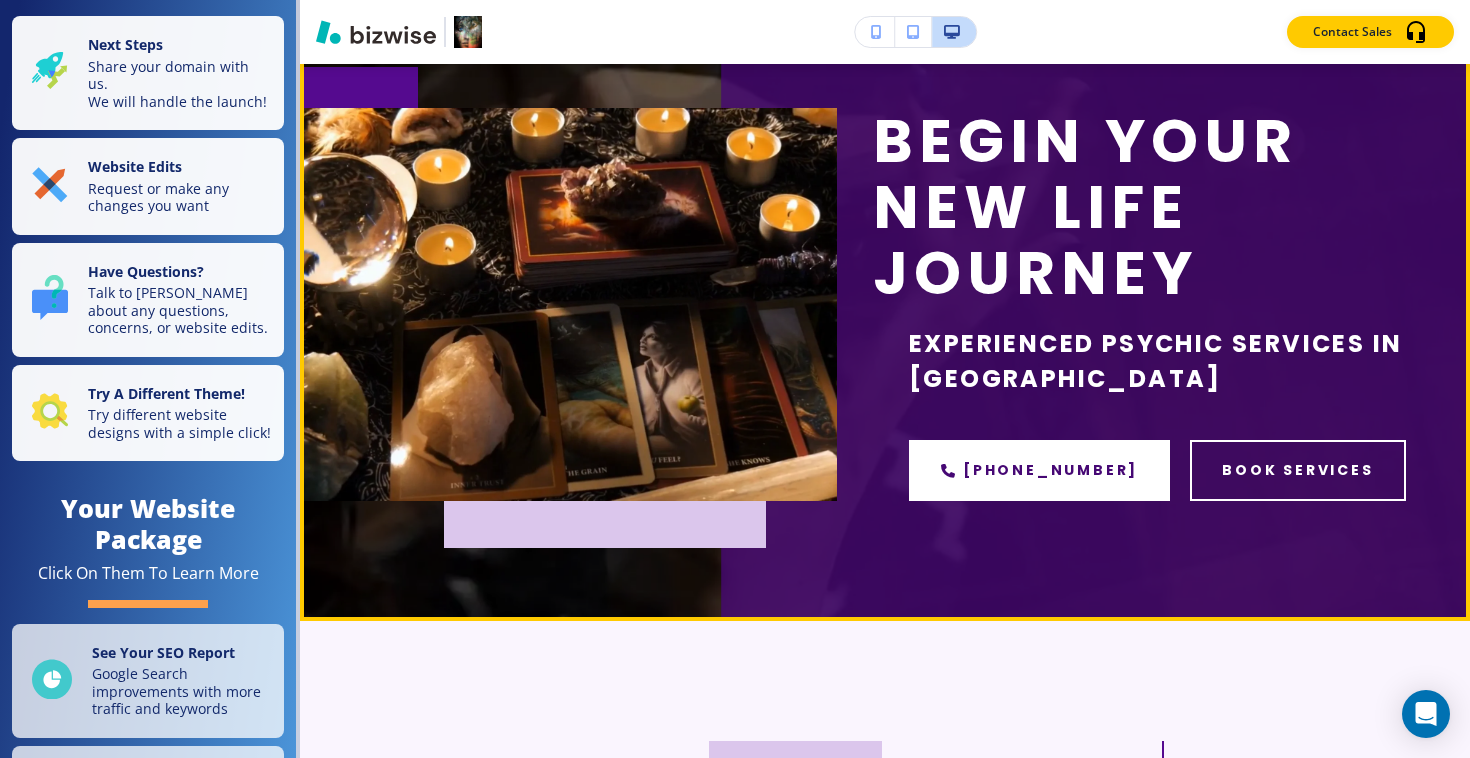 scroll, scrollTop: 198, scrollLeft: 0, axis: vertical 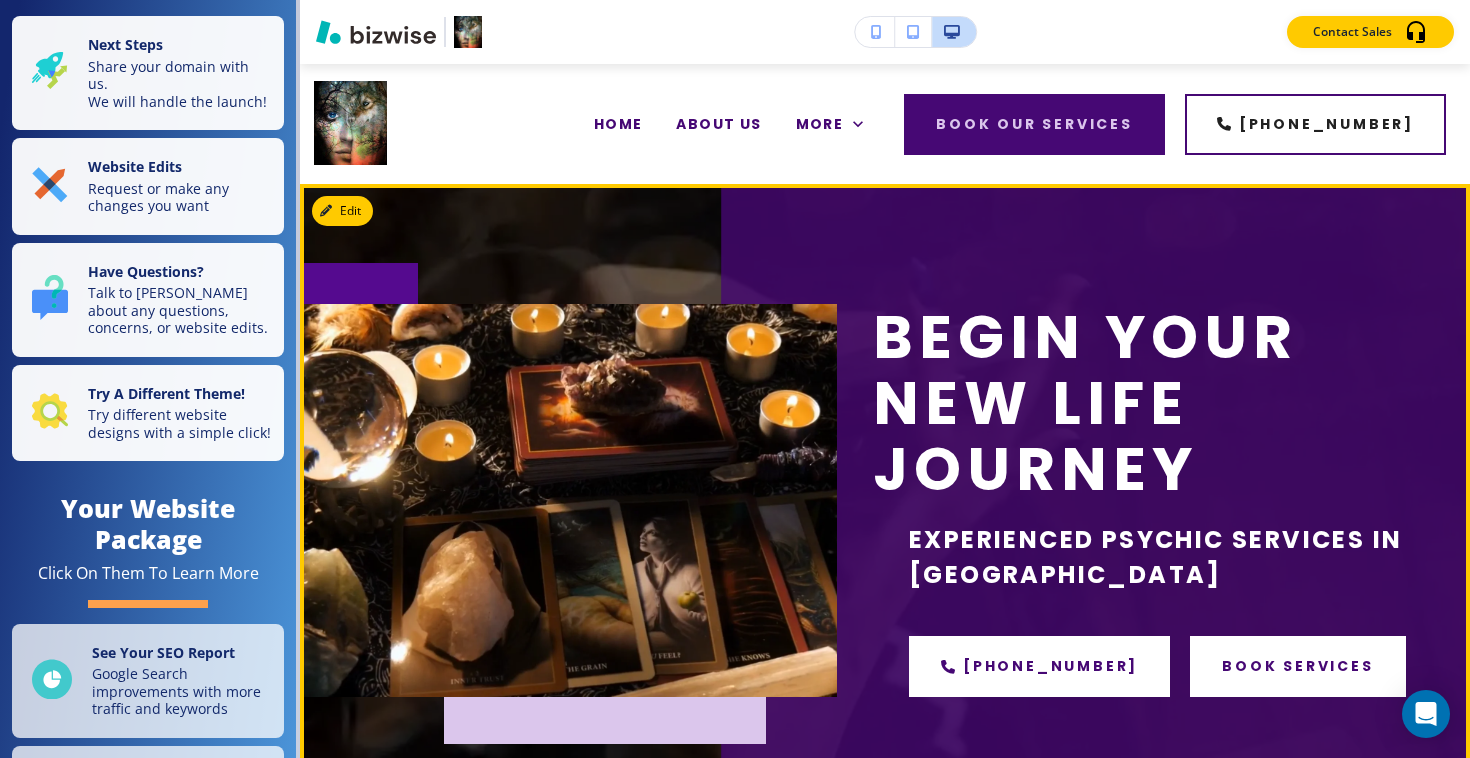 click on "book services" at bounding box center [1297, 666] 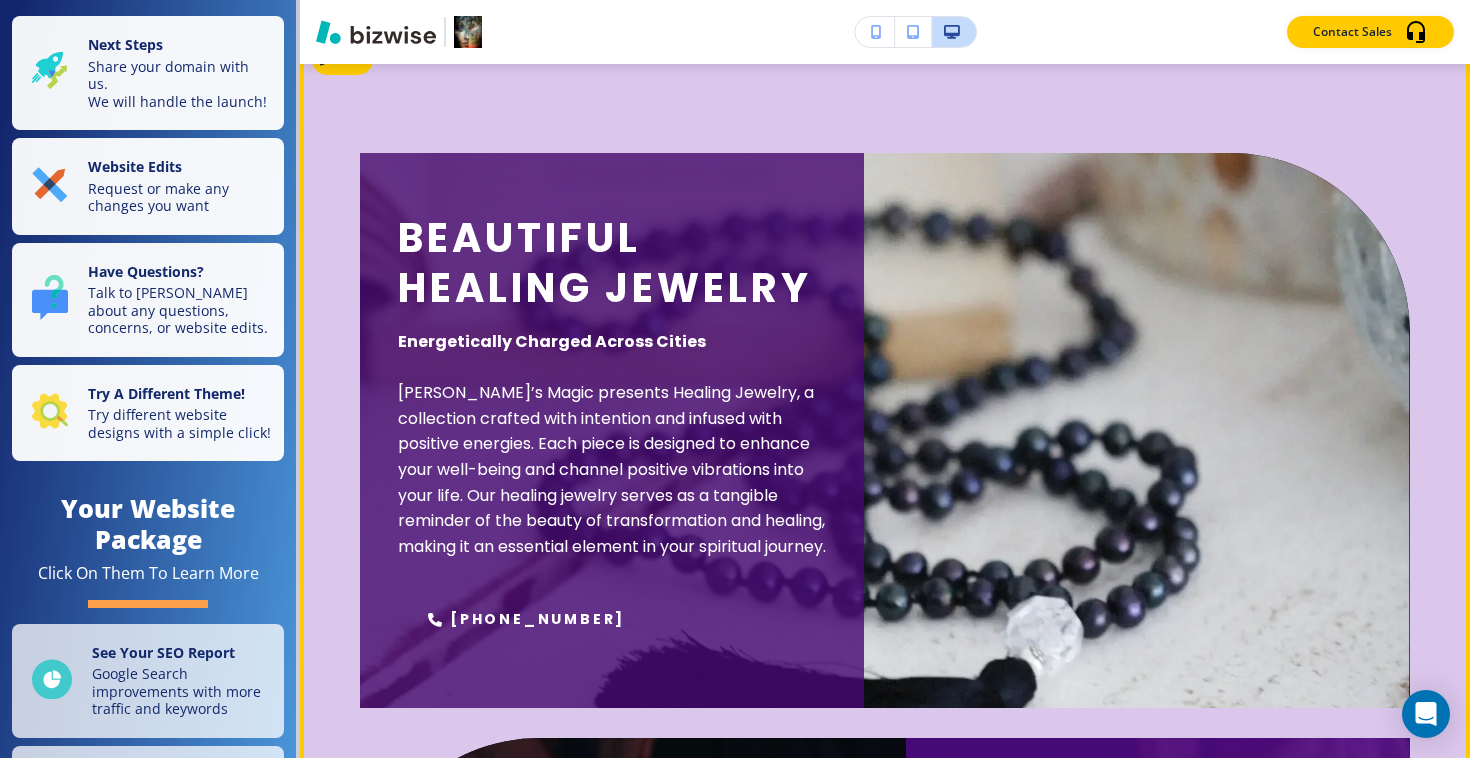 scroll, scrollTop: 0, scrollLeft: 0, axis: both 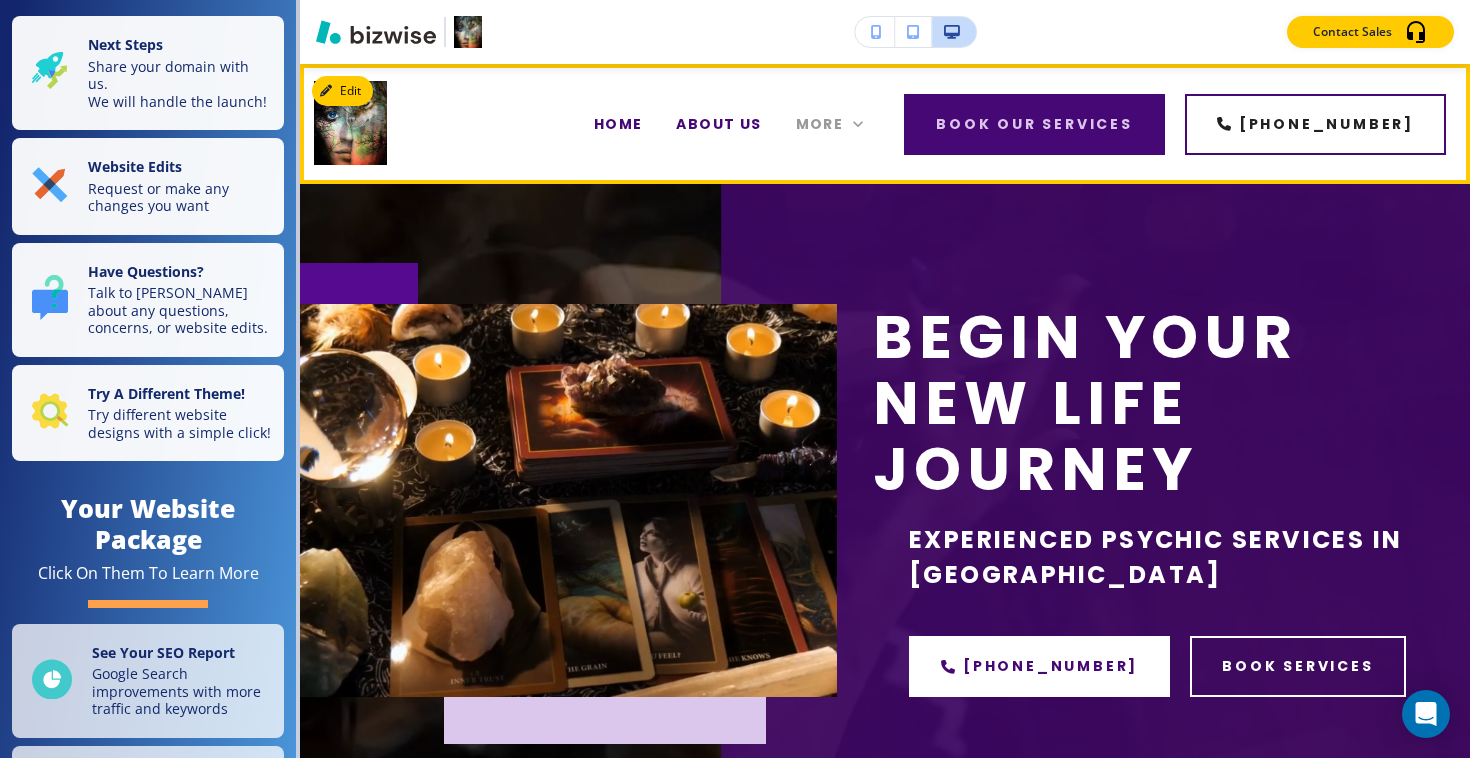 click on "More" at bounding box center (820, 124) 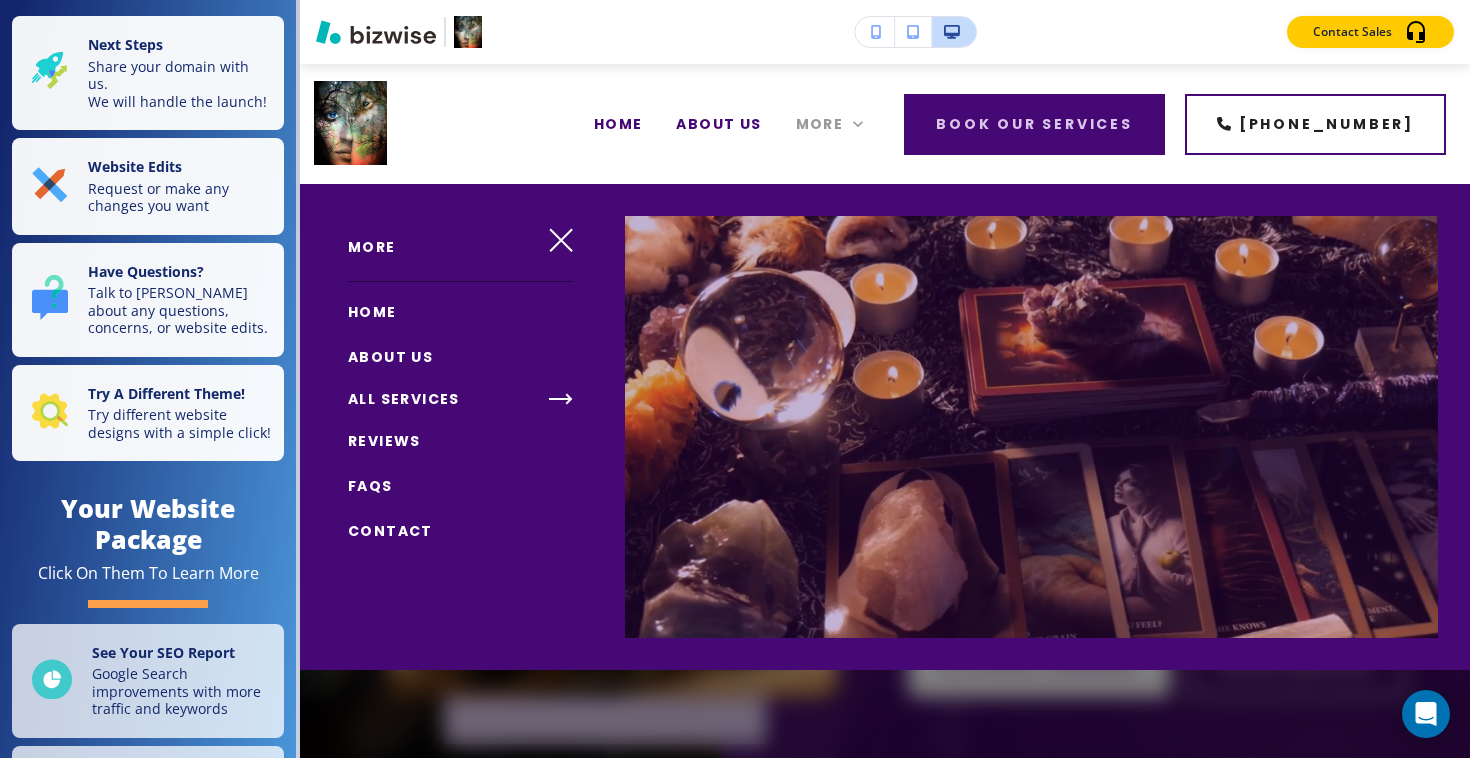 click on "More" at bounding box center [820, 124] 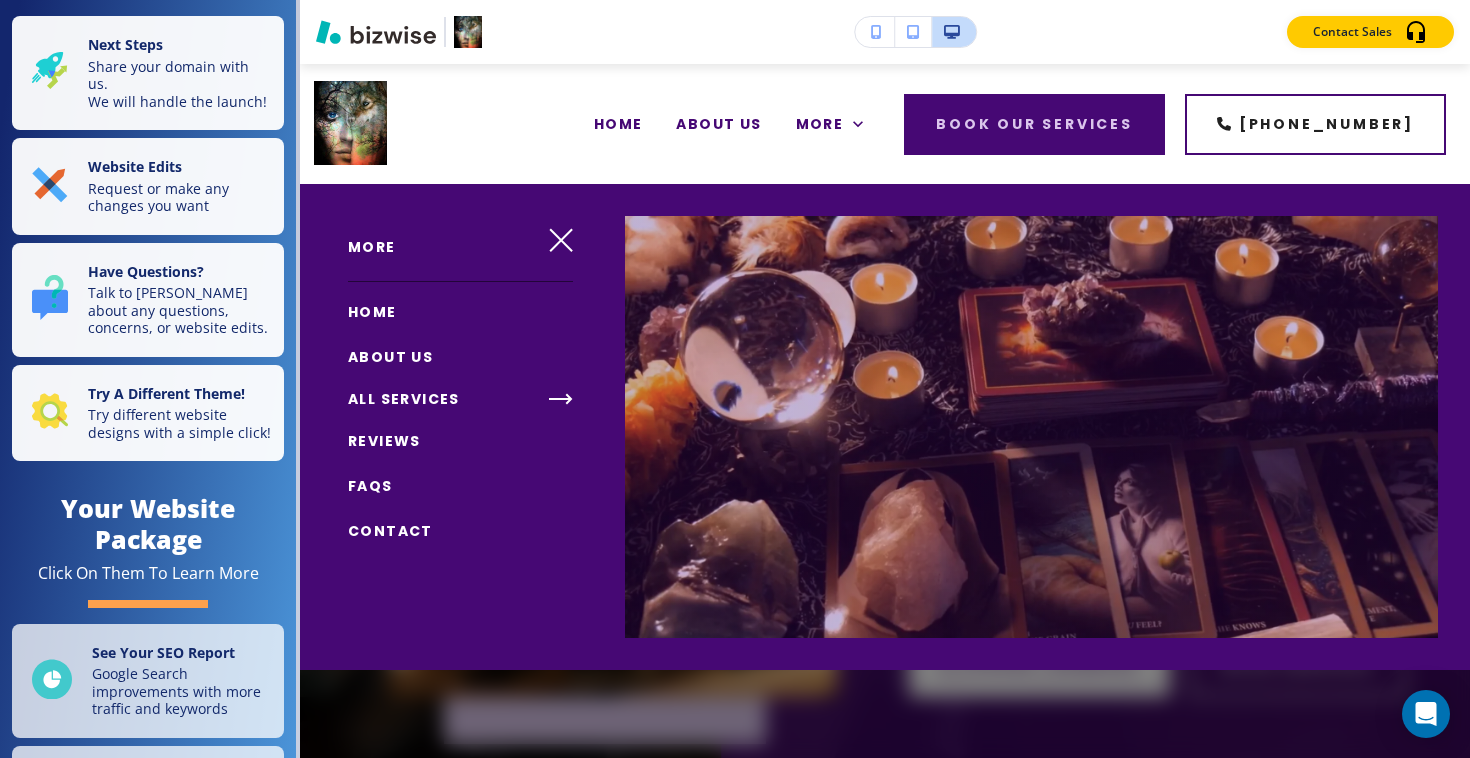 click 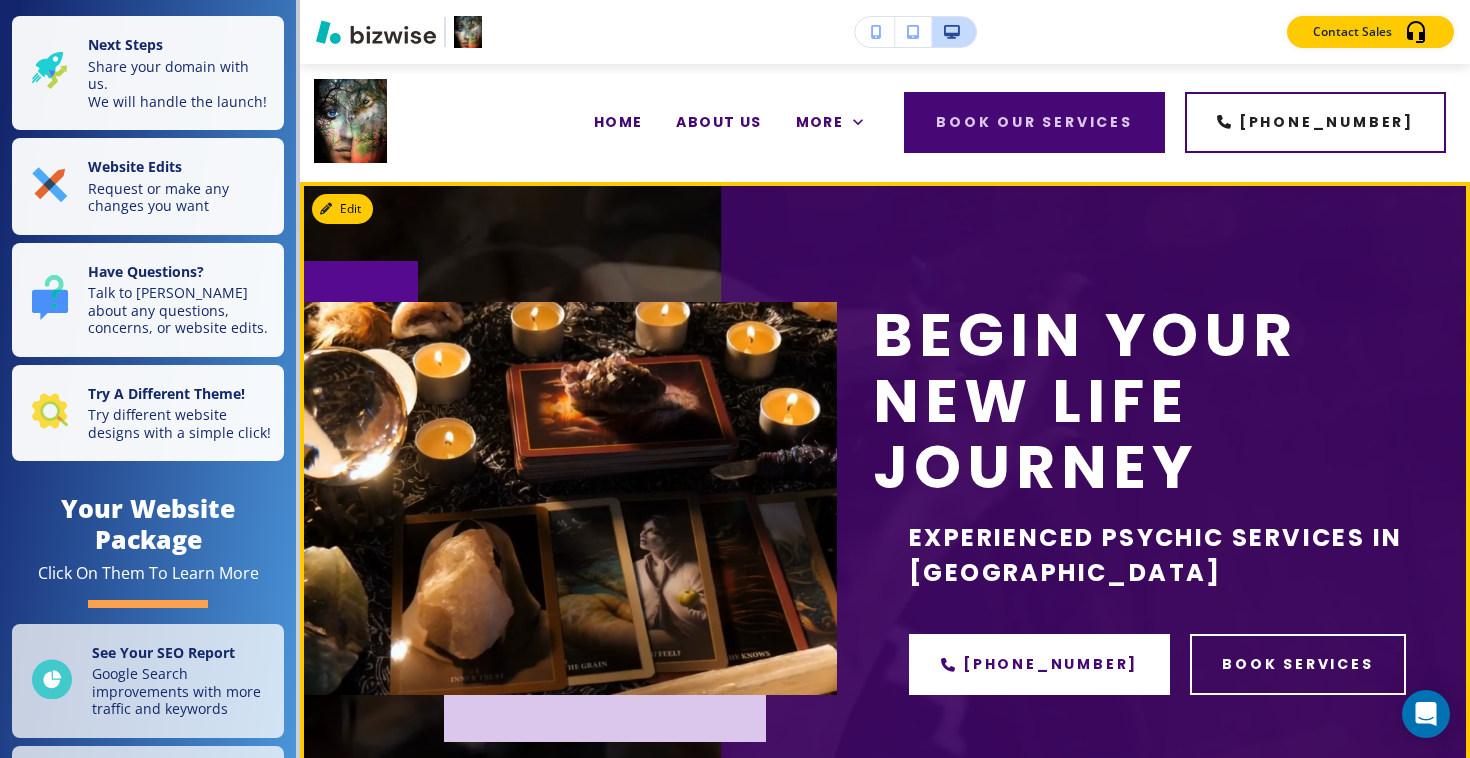 scroll, scrollTop: 0, scrollLeft: 0, axis: both 